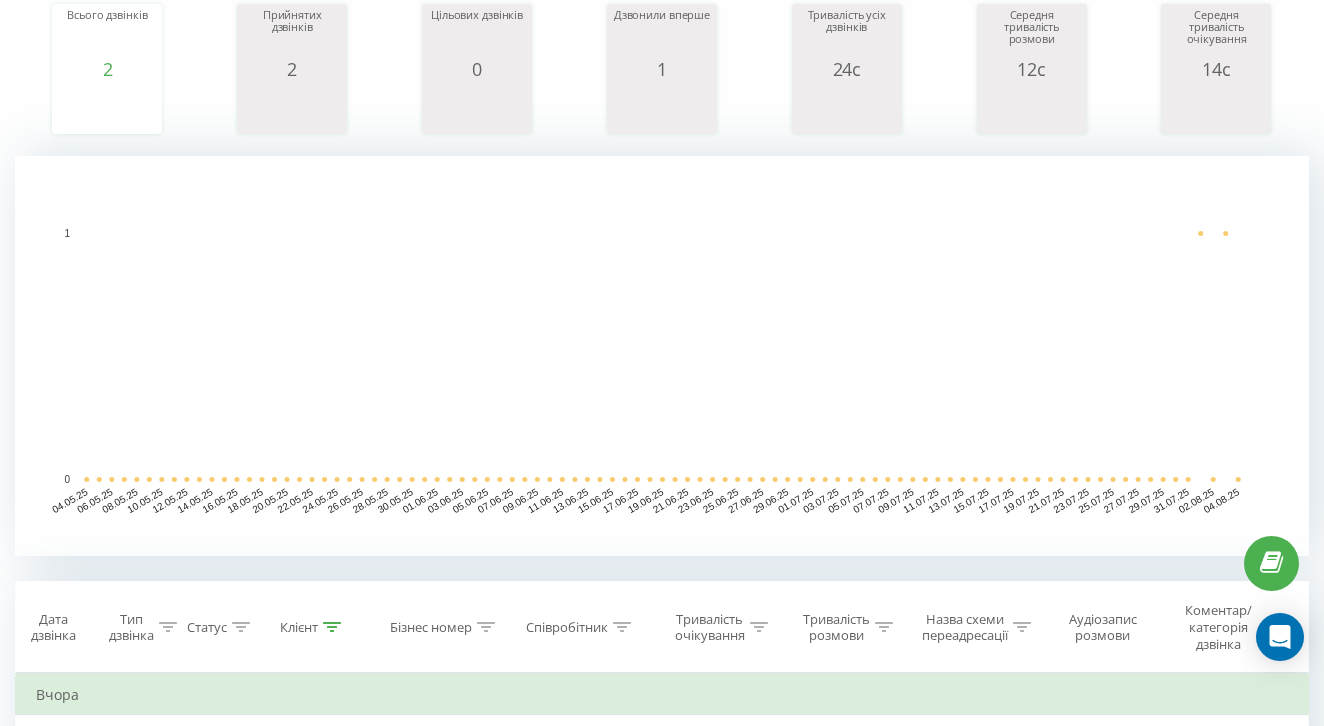 scroll, scrollTop: 442, scrollLeft: 0, axis: vertical 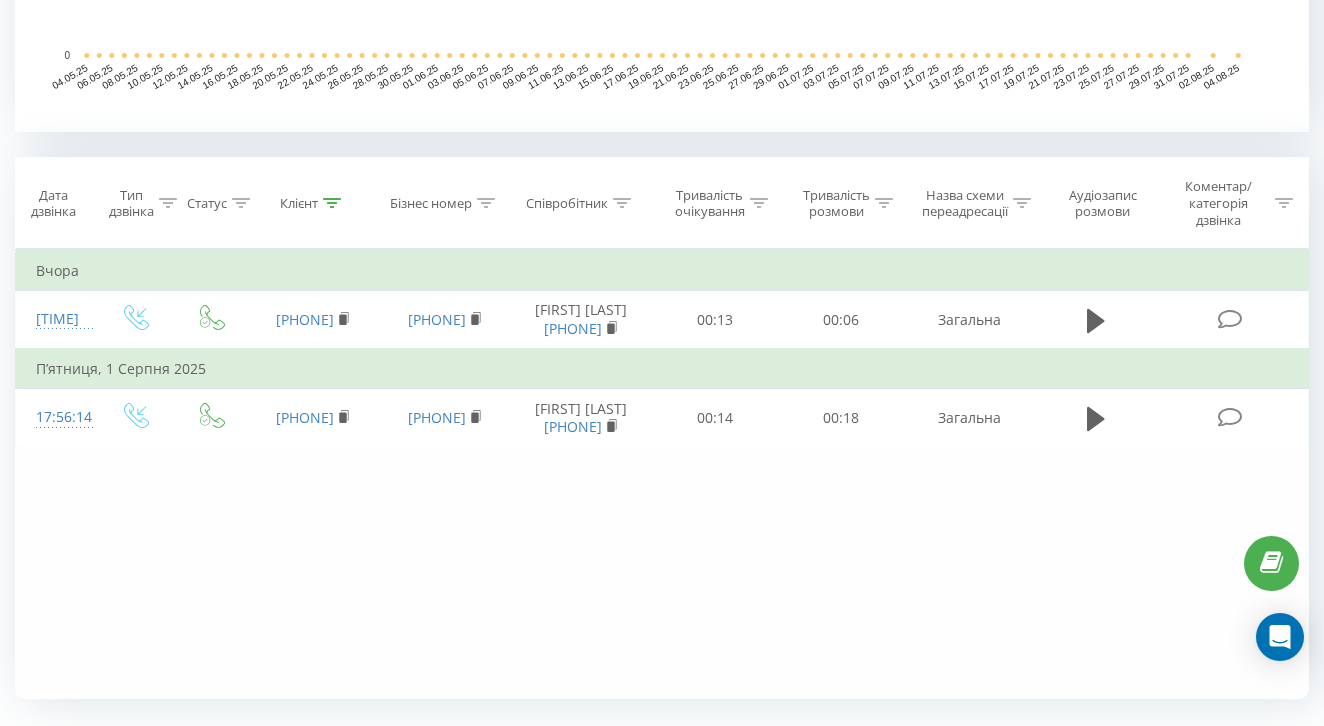 click on "Фільтрувати за умовою Дорівнює Введіть значення Скасувати OK Фільтрувати за умовою Дорівнює Введіть значення Скасувати OK Фільтрувати за умовою Містить Скасувати OK Фільтрувати за умовою Містить Скасувати OK Фільтрувати за умовою Містить Скасувати OK Фільтрувати за умовою Дорівнює Скасувати OK Фільтрувати за умовою Дорівнює Скасувати OK Фільтрувати за умовою Містить Скасувати OK Фільтрувати за умовою Дорівнює Введіть значення Скасувати OK Вчора  [TIME]         [PHONE] [PHONE] [FIRST] [LAST] [PHONE] [TIME] [TIME] Загальна П’ятниця, 1 Серпня 2025  [TIME]         [PHONE] [PHONE] [TIME]" at bounding box center (662, 474) 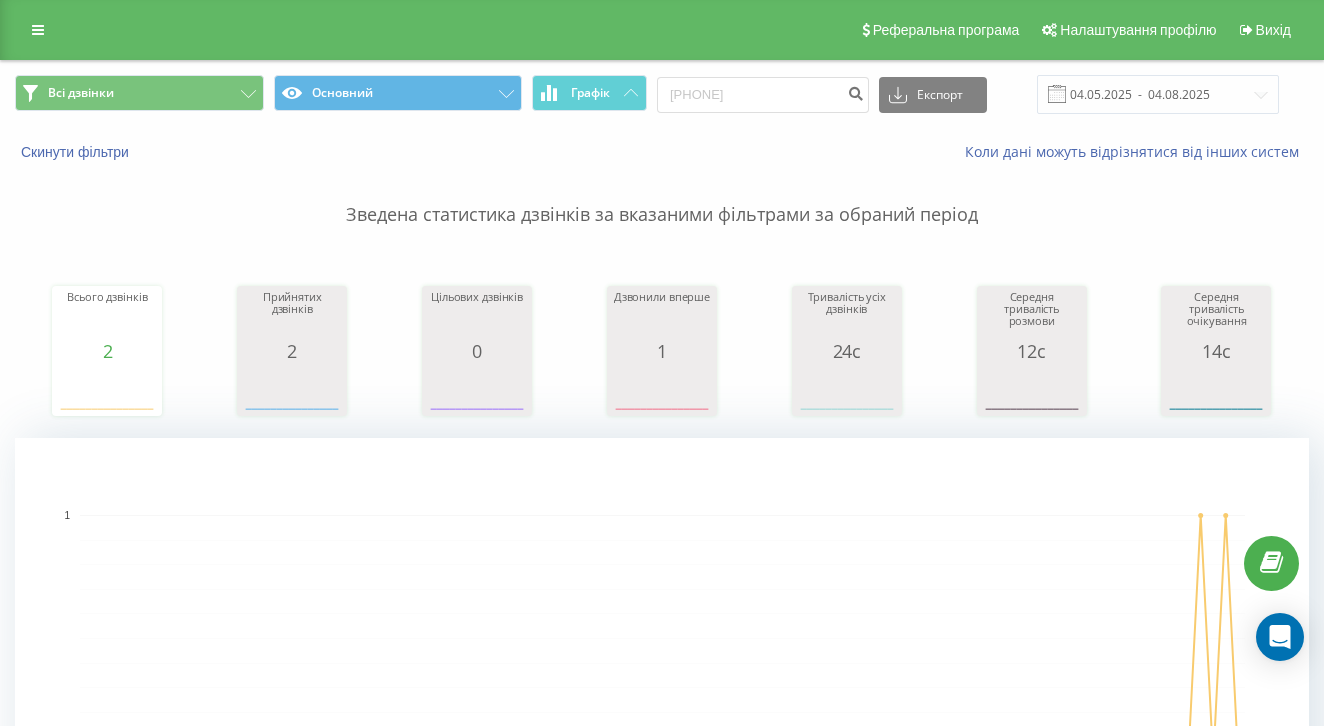 scroll, scrollTop: 0, scrollLeft: 0, axis: both 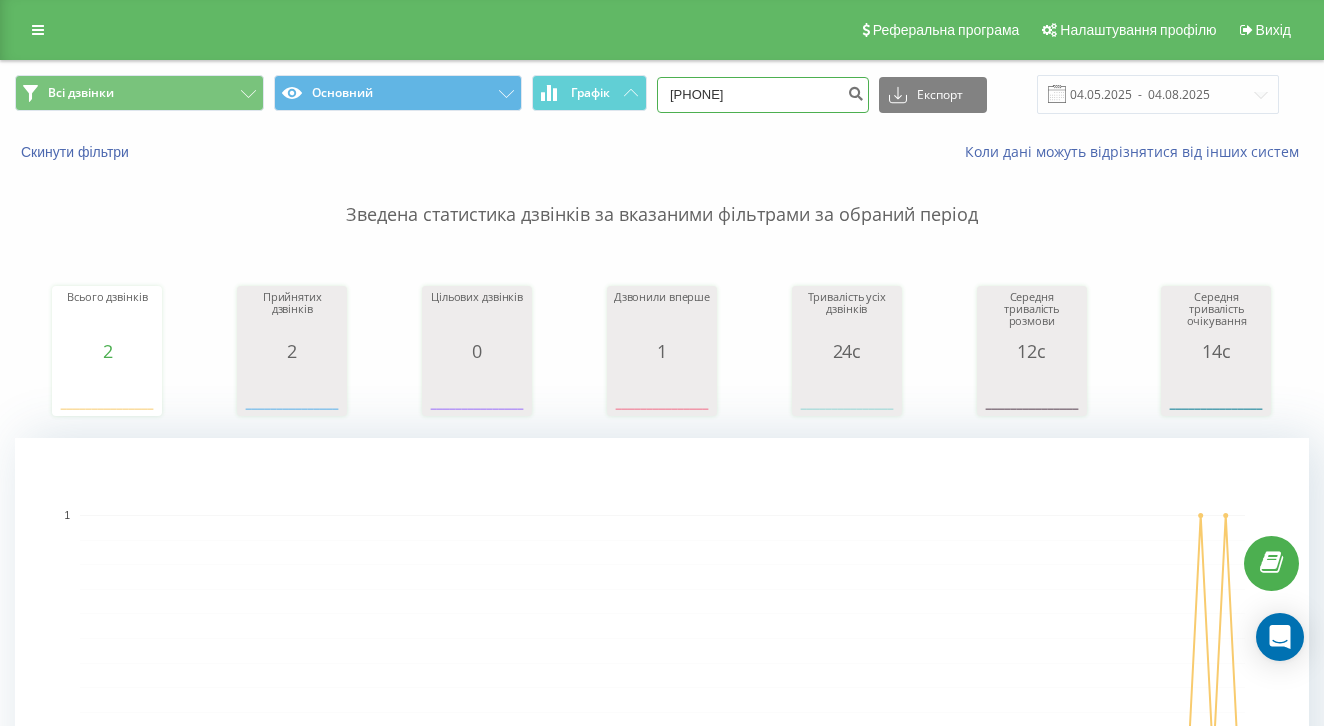 click on "[PHONE]" at bounding box center (763, 95) 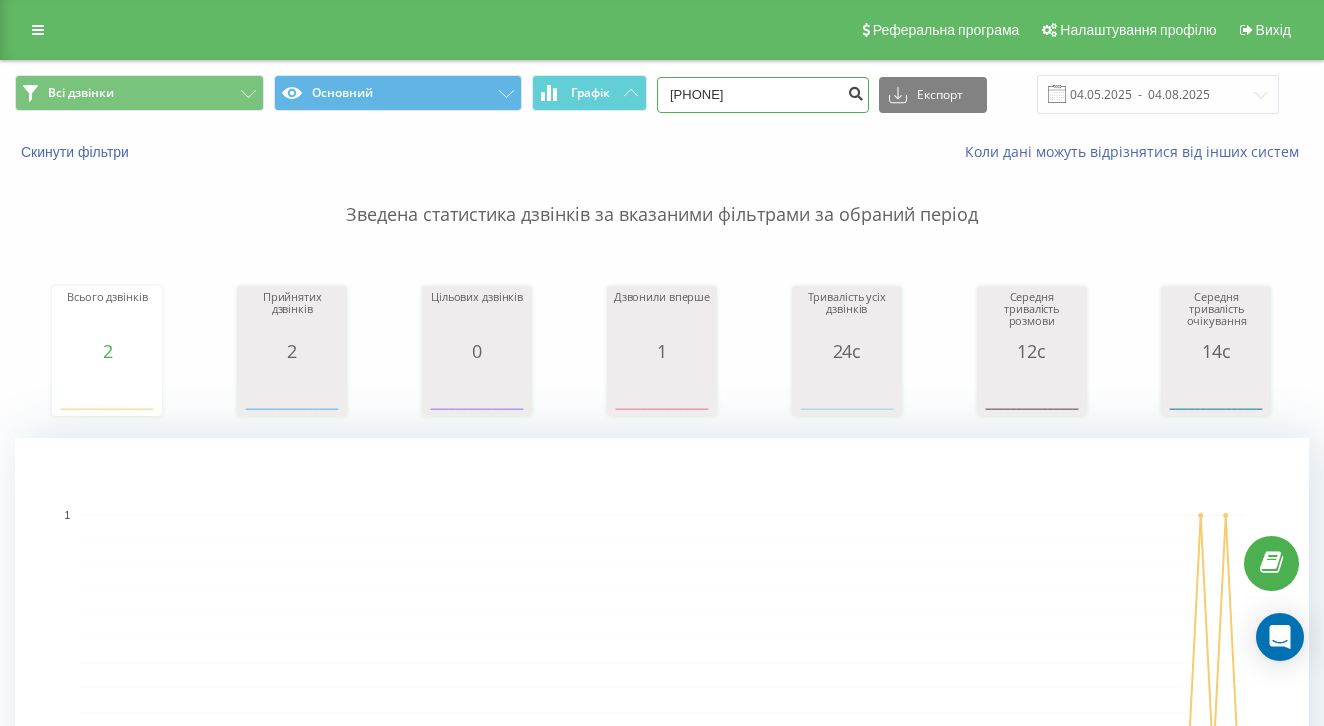 type on "[PHONE]" 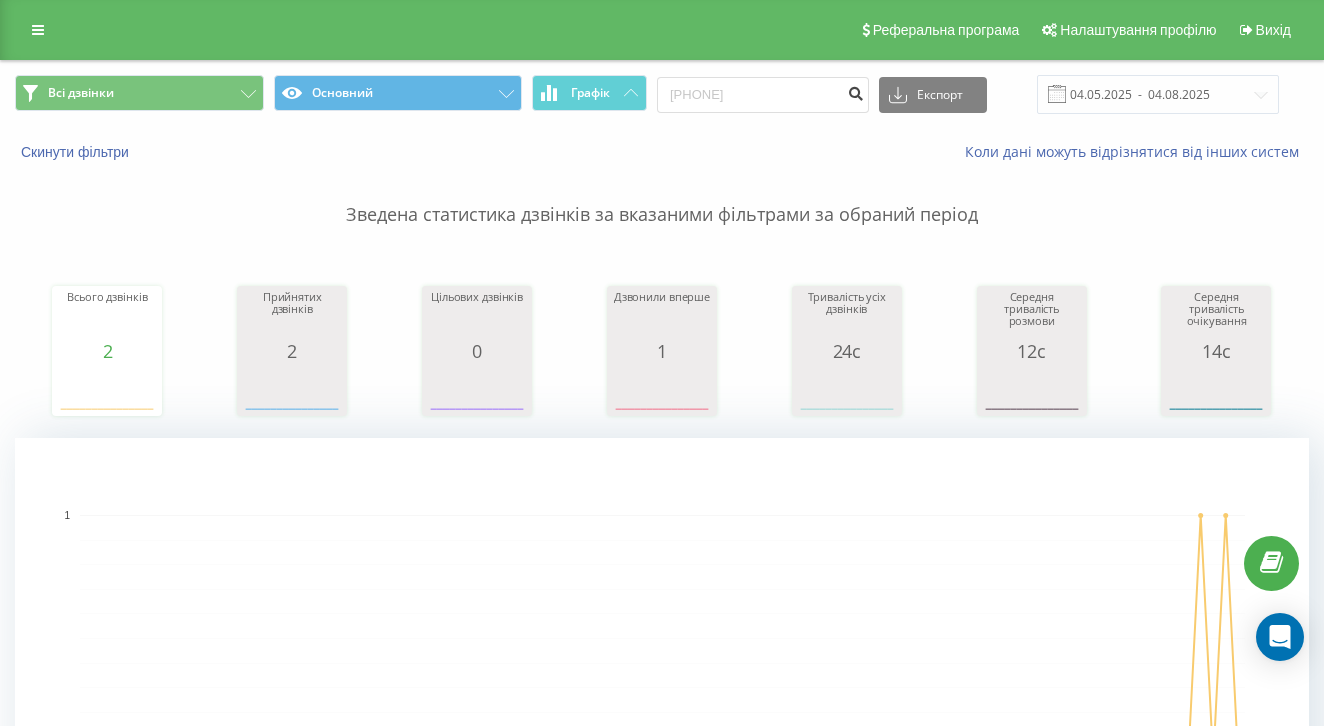 click at bounding box center [855, 91] 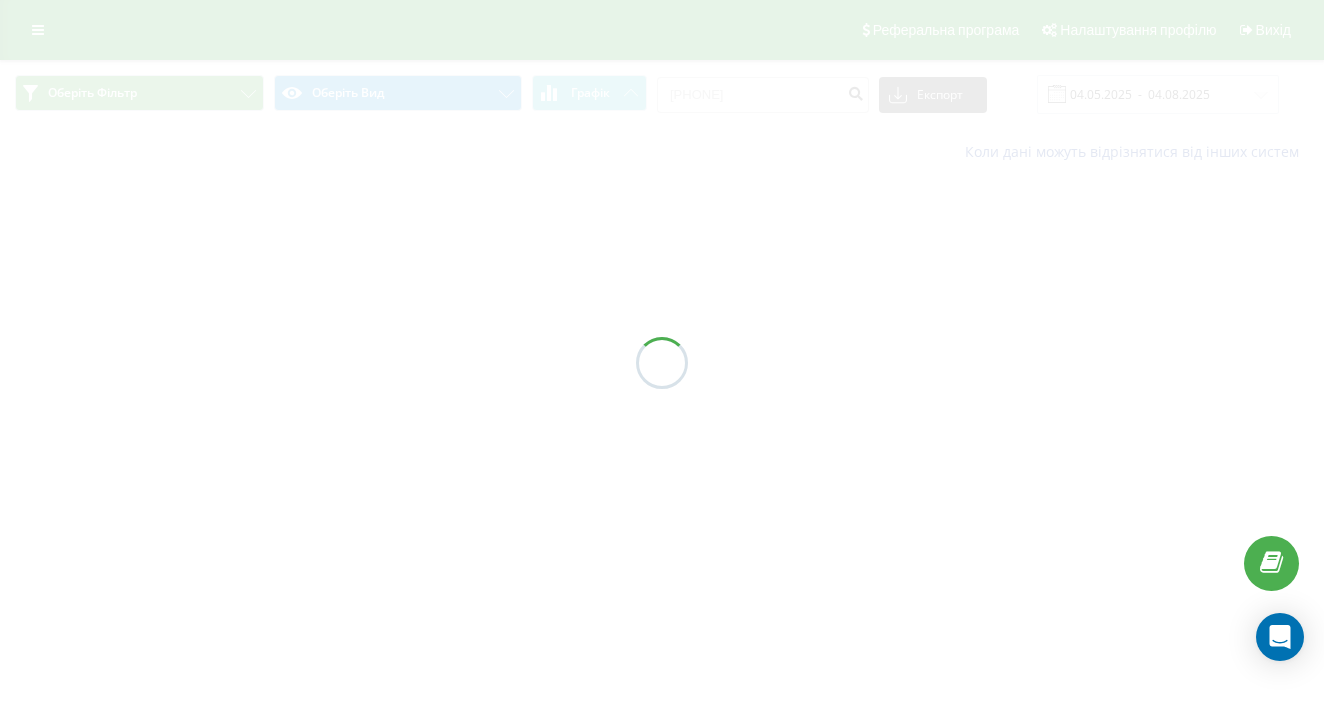 scroll, scrollTop: 0, scrollLeft: 0, axis: both 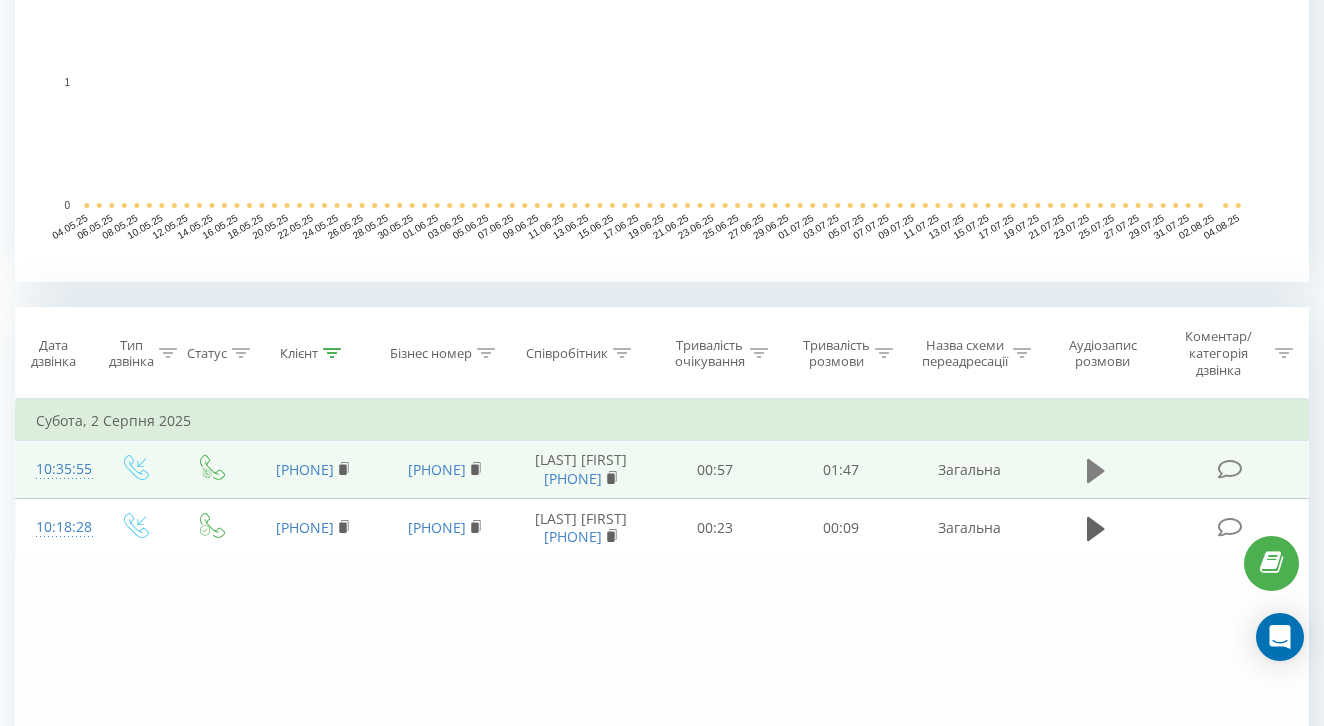 click at bounding box center [1096, 471] 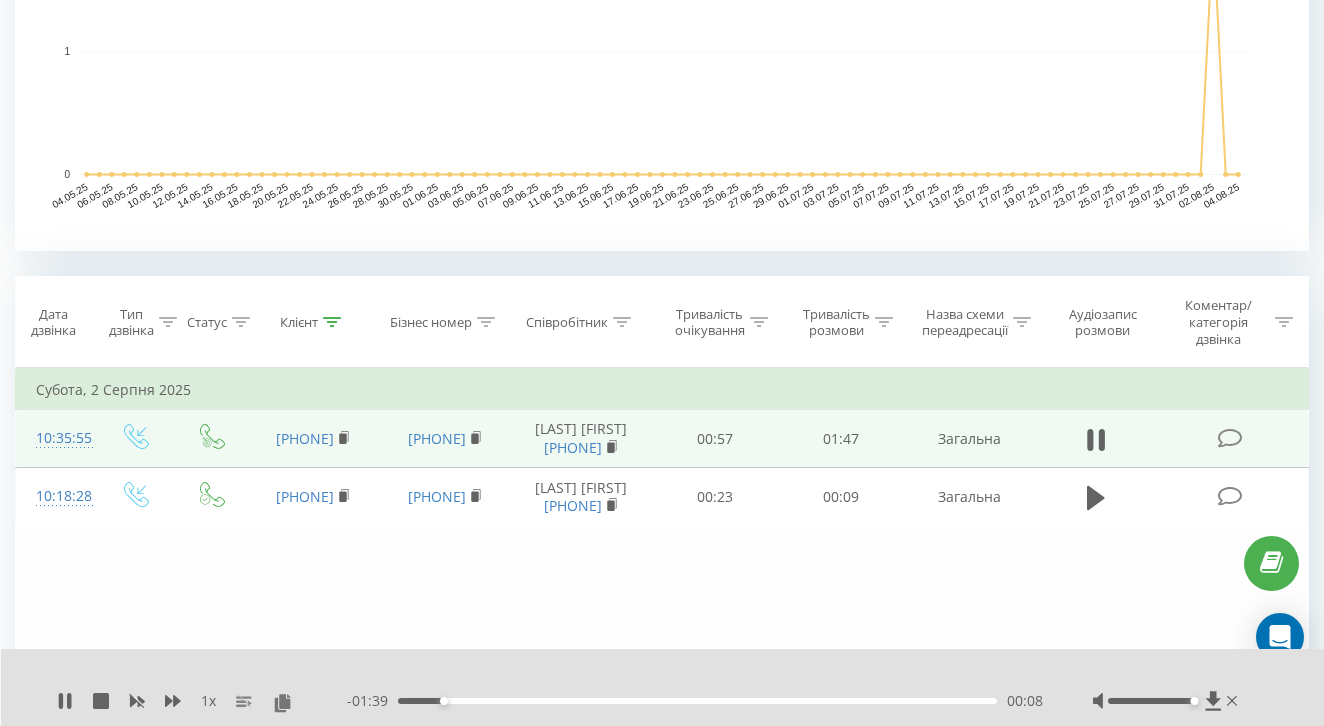 scroll, scrollTop: 583, scrollLeft: 0, axis: vertical 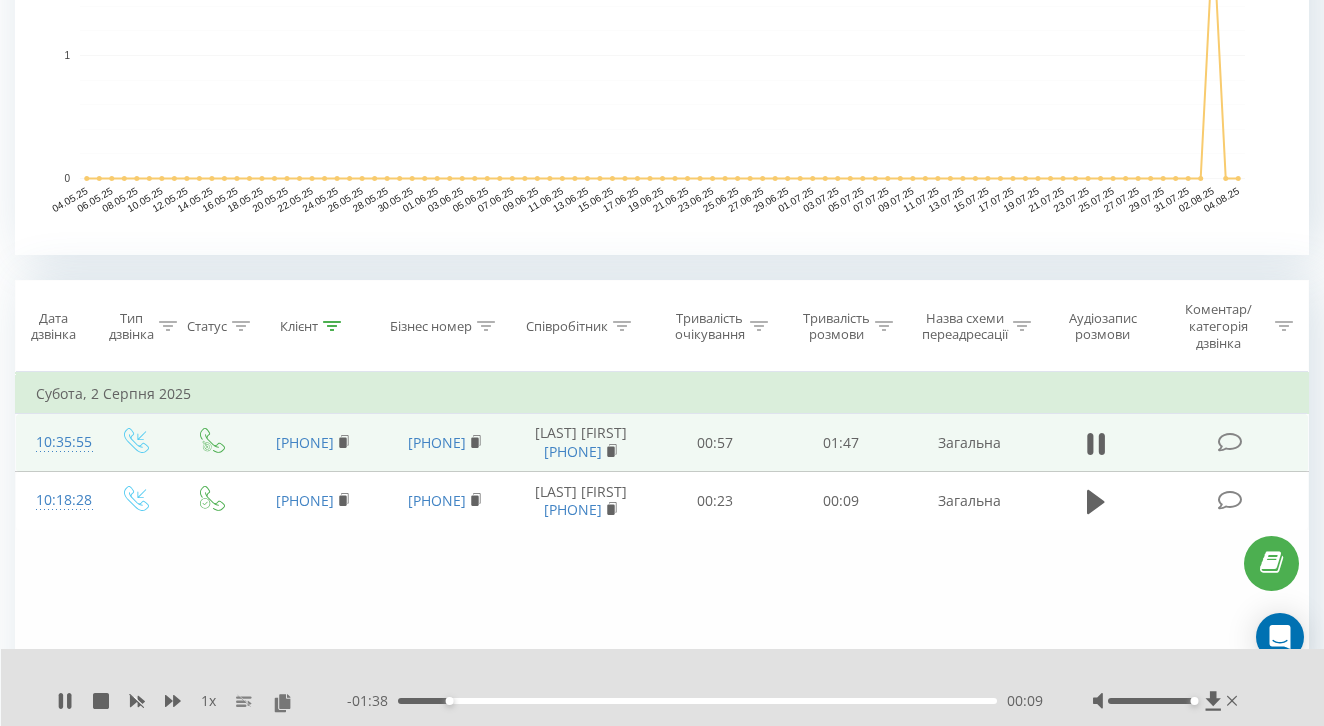 click on "1 x  - 01:38 00:09   00:09" at bounding box center (663, 687) 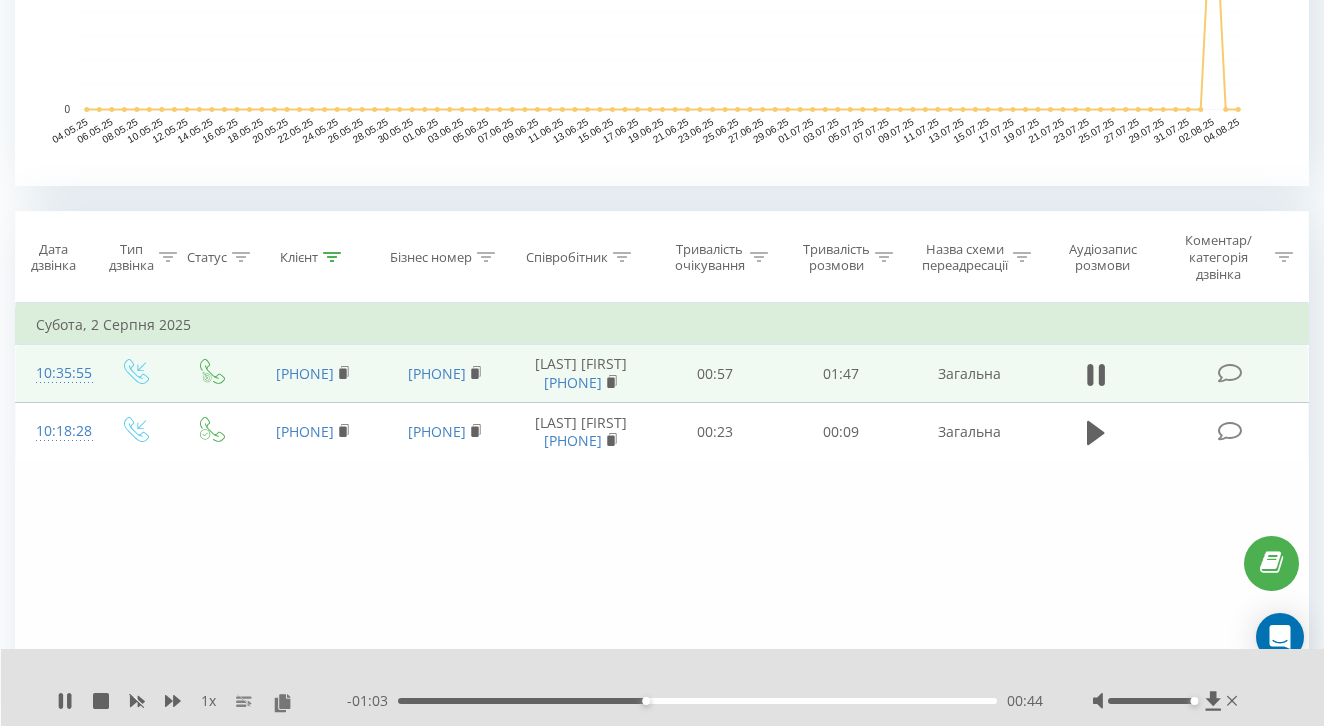 scroll, scrollTop: 644, scrollLeft: 0, axis: vertical 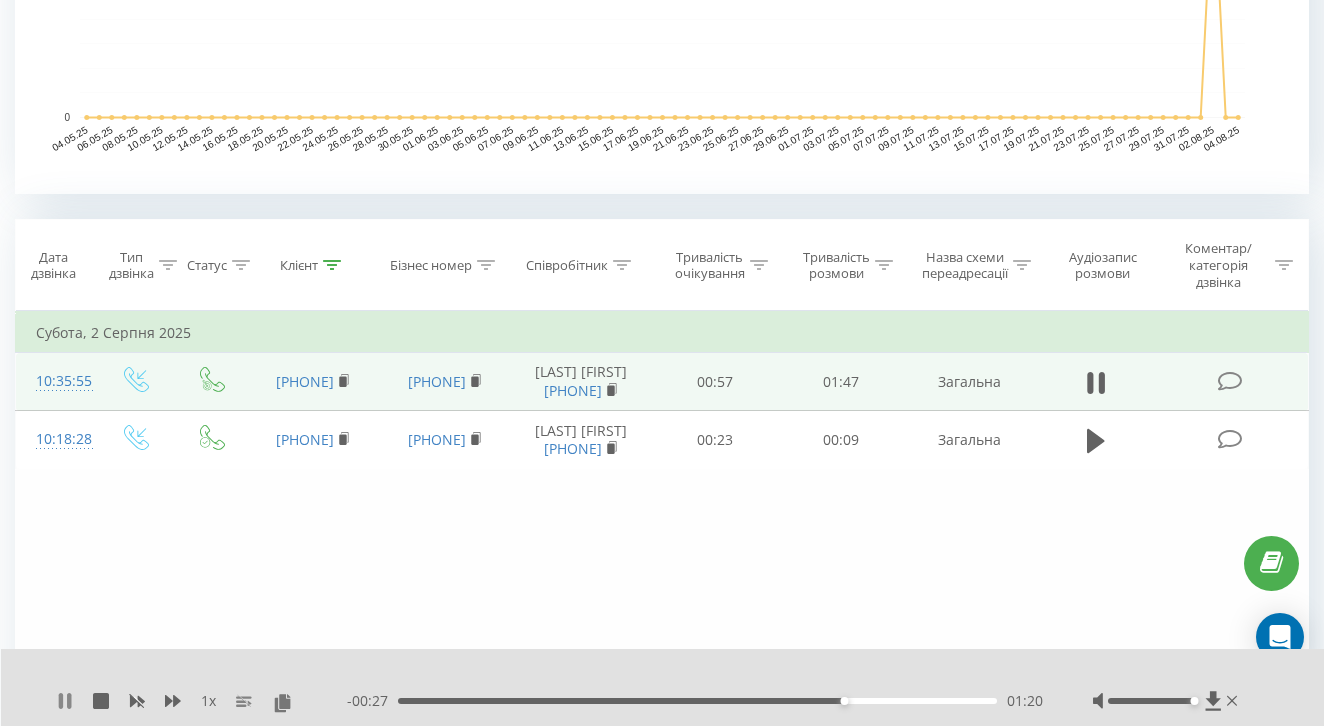 click 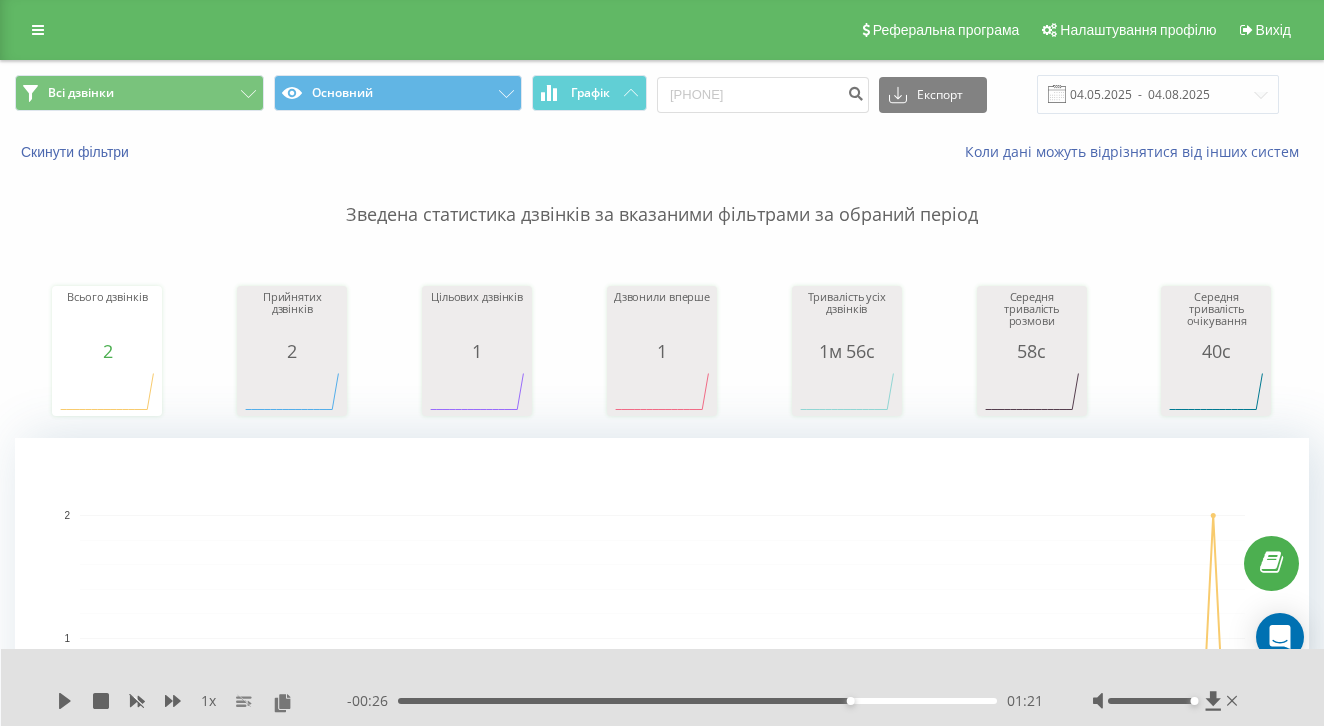 scroll, scrollTop: 0, scrollLeft: 0, axis: both 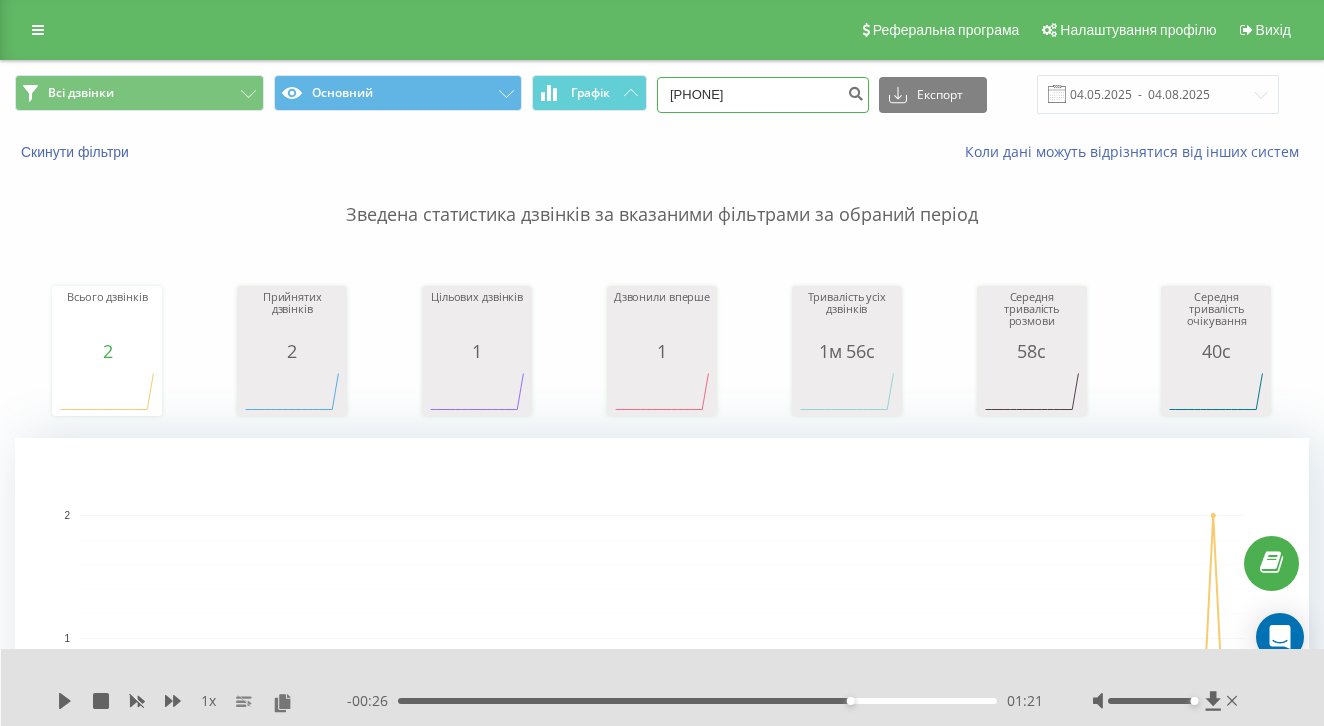 click on "[PHONE]" at bounding box center [763, 95] 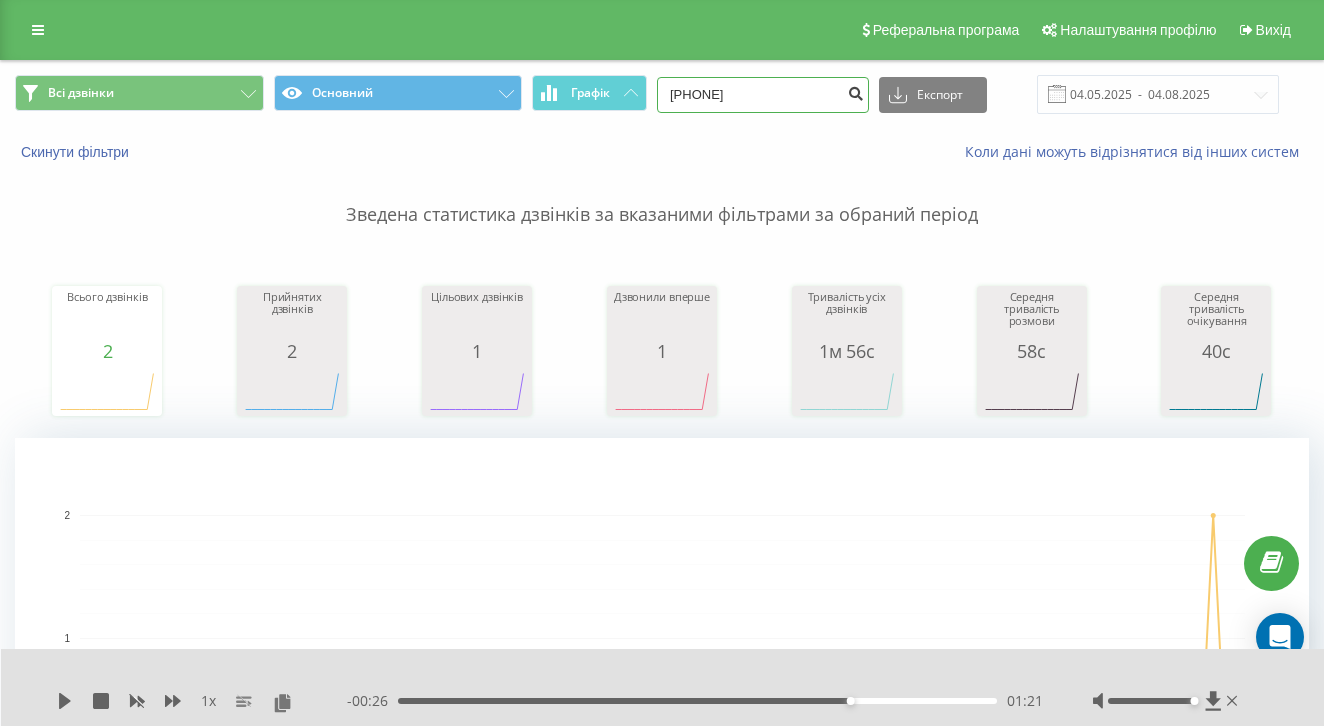 type on "0674607400" 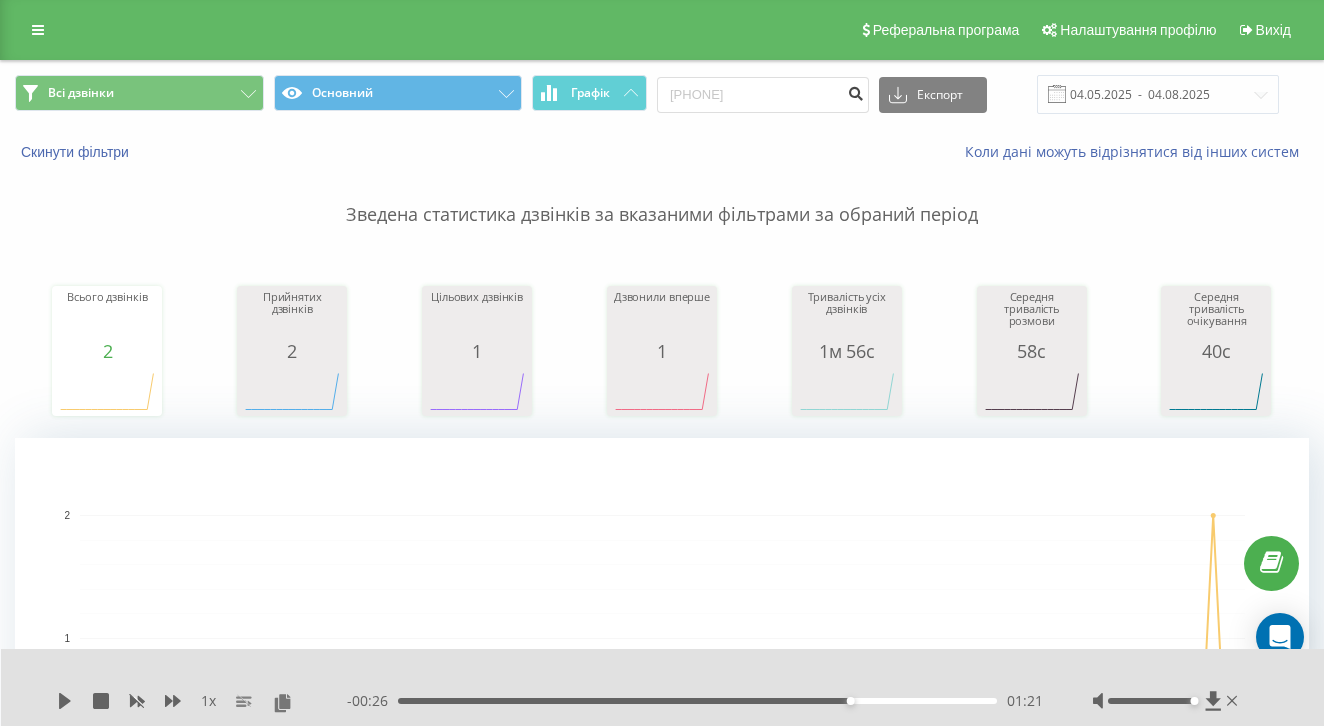 click at bounding box center [855, 95] 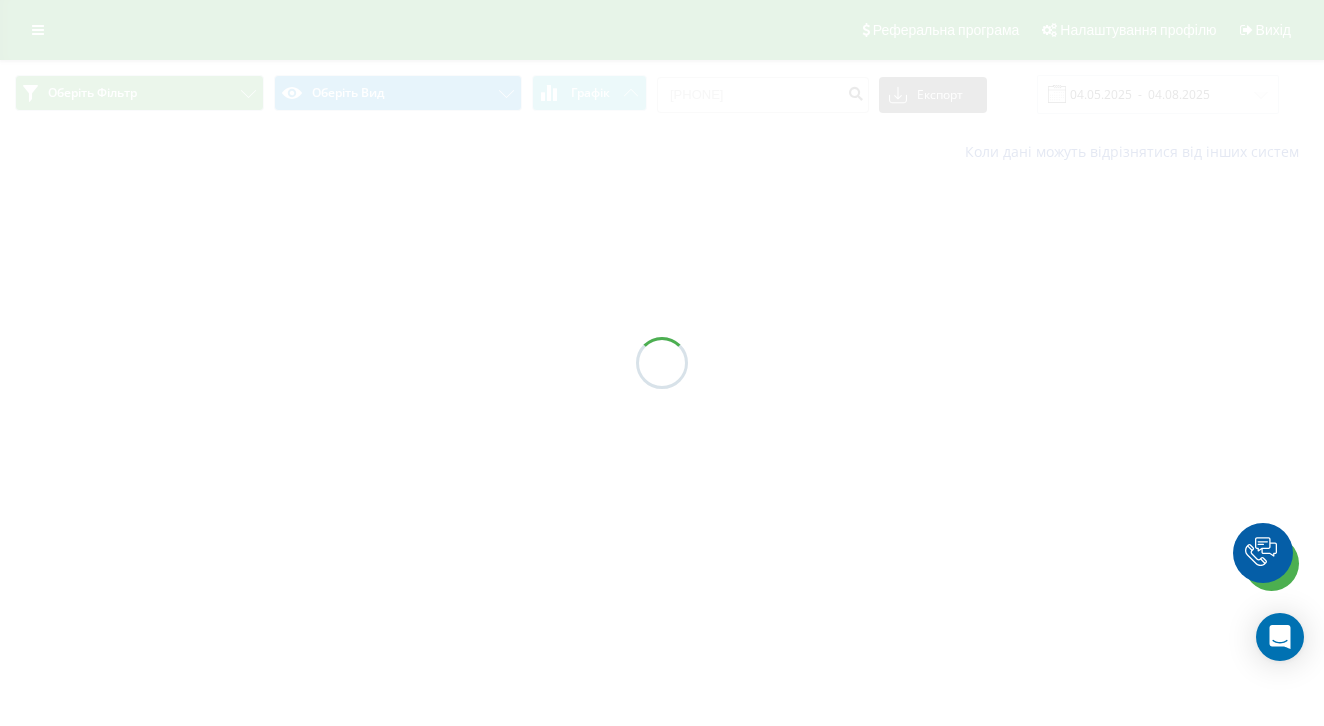 scroll, scrollTop: 1, scrollLeft: 0, axis: vertical 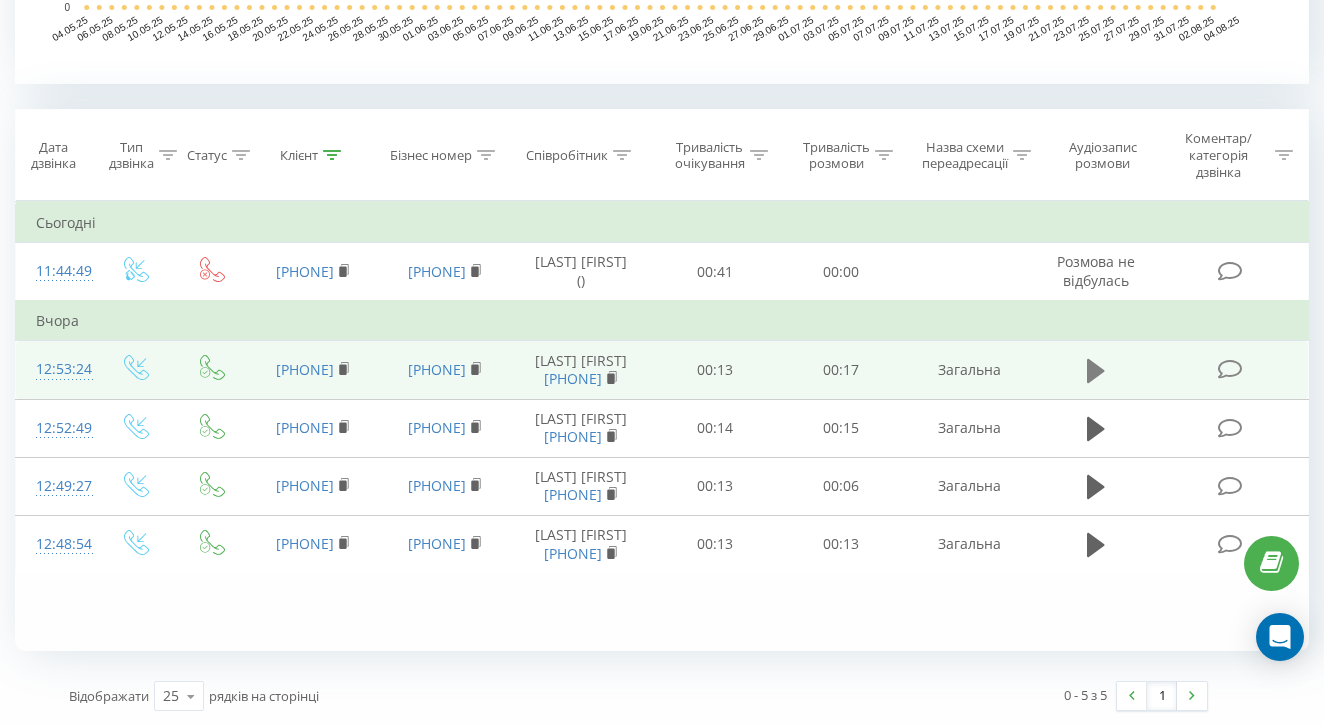 click 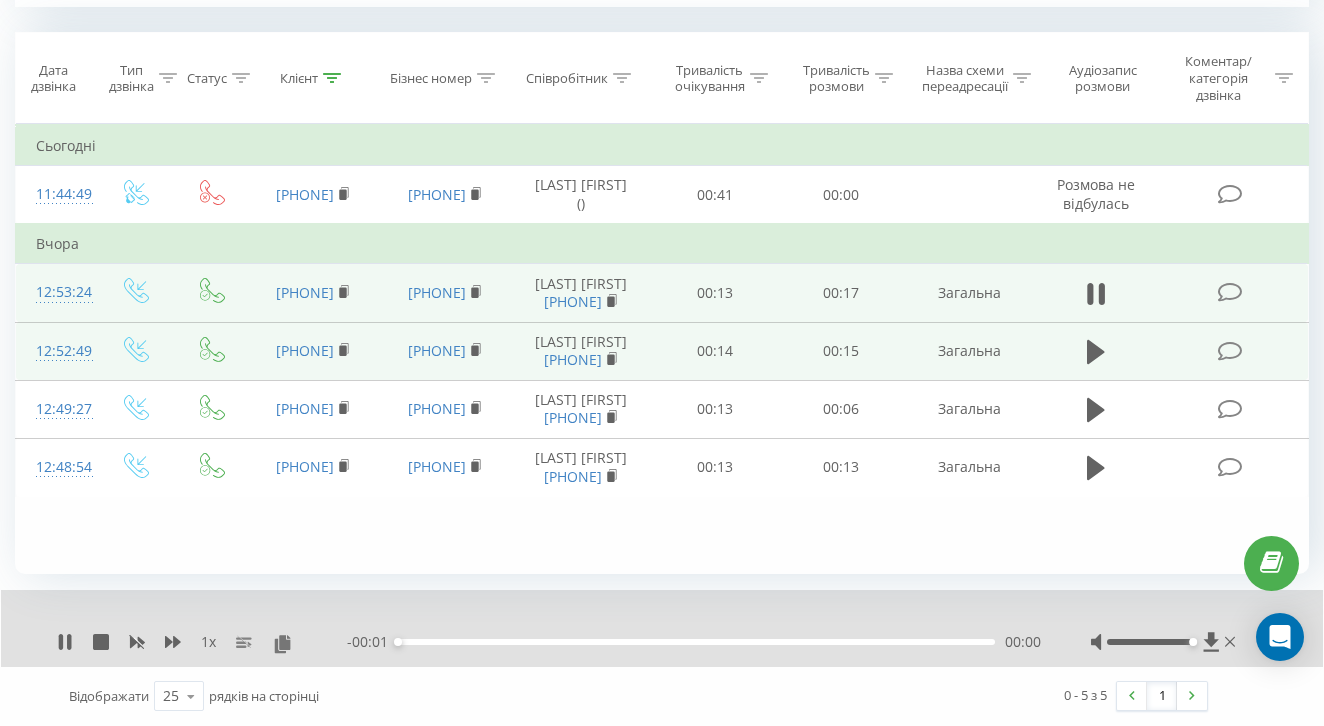 scroll, scrollTop: 842, scrollLeft: 0, axis: vertical 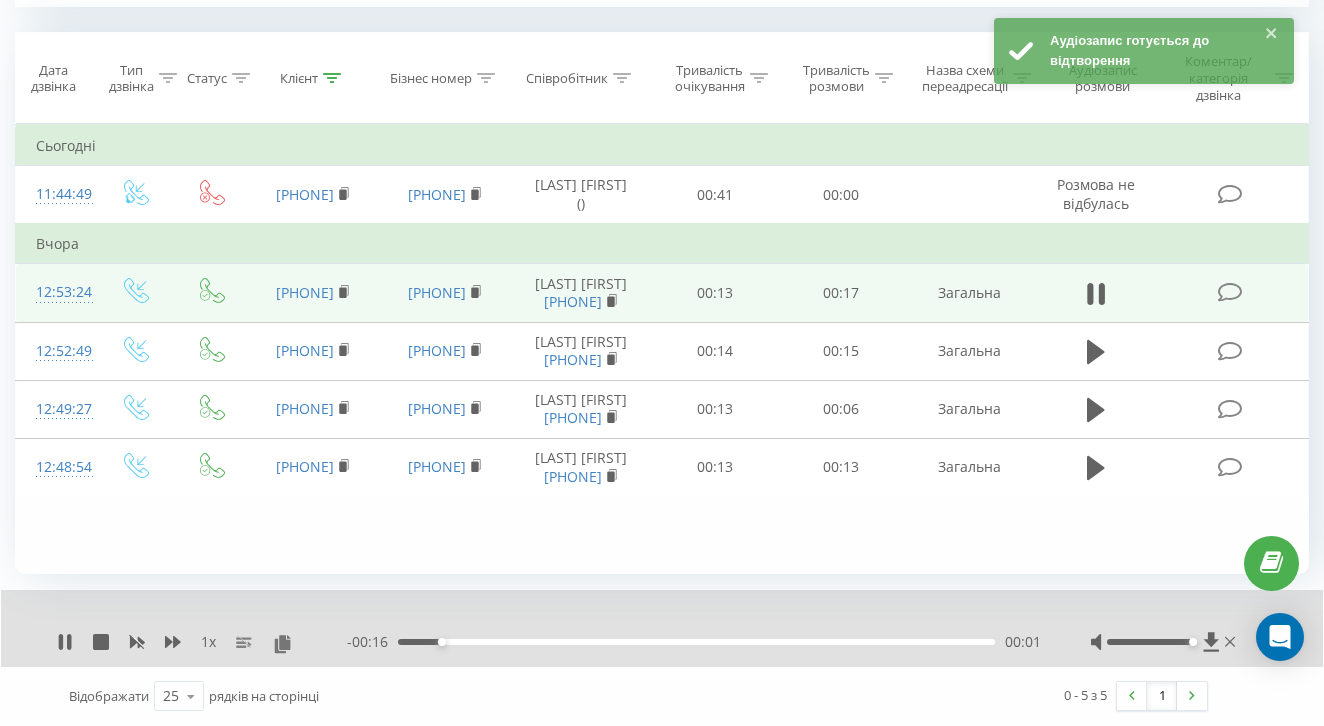 click on "- 00:16 00:01   00:01" at bounding box center [694, 642] 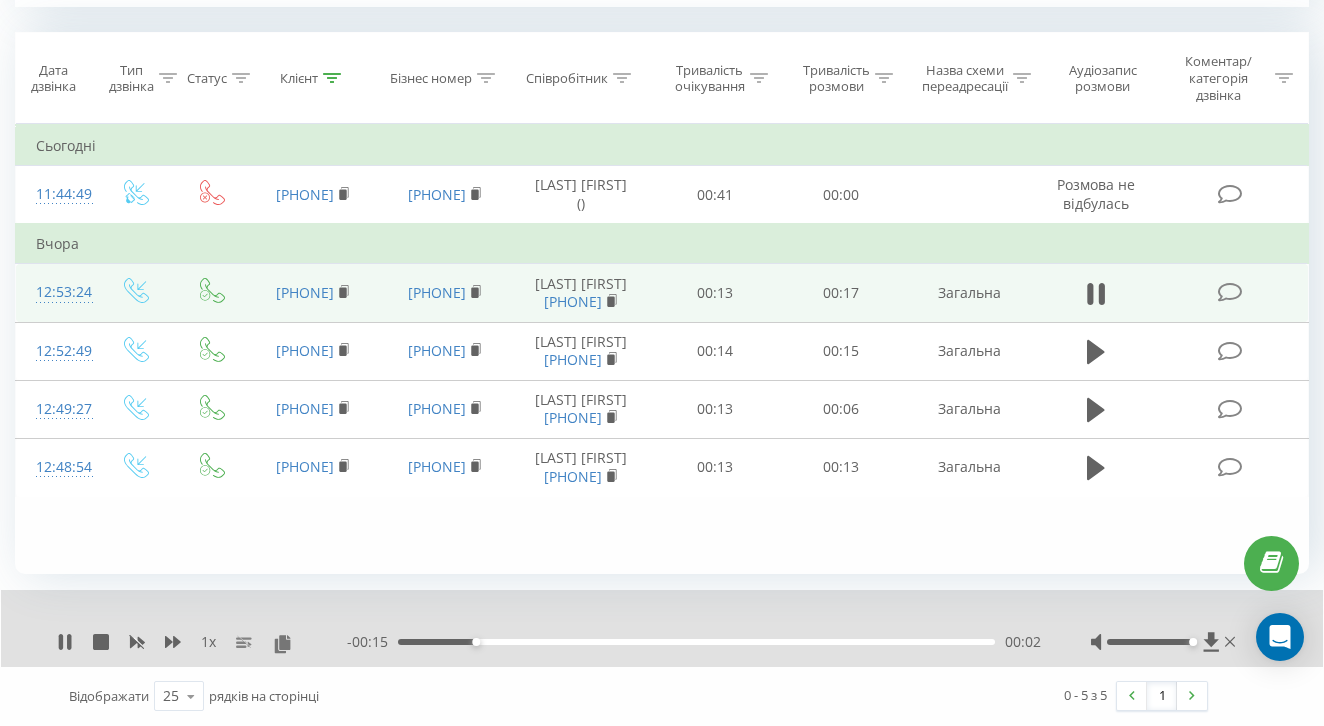 click on "- 00:15 00:02   00:02" at bounding box center (694, 642) 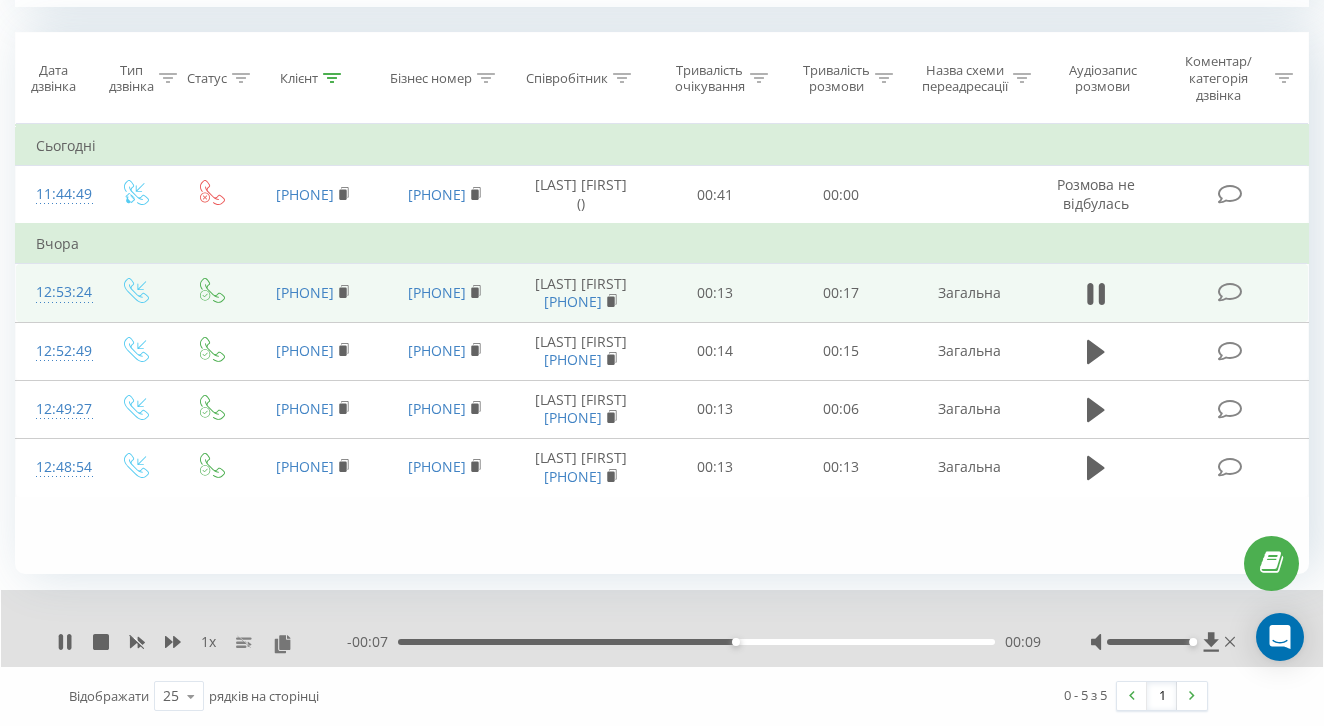 click on "- 00:07 00:09   00:09" at bounding box center (694, 642) 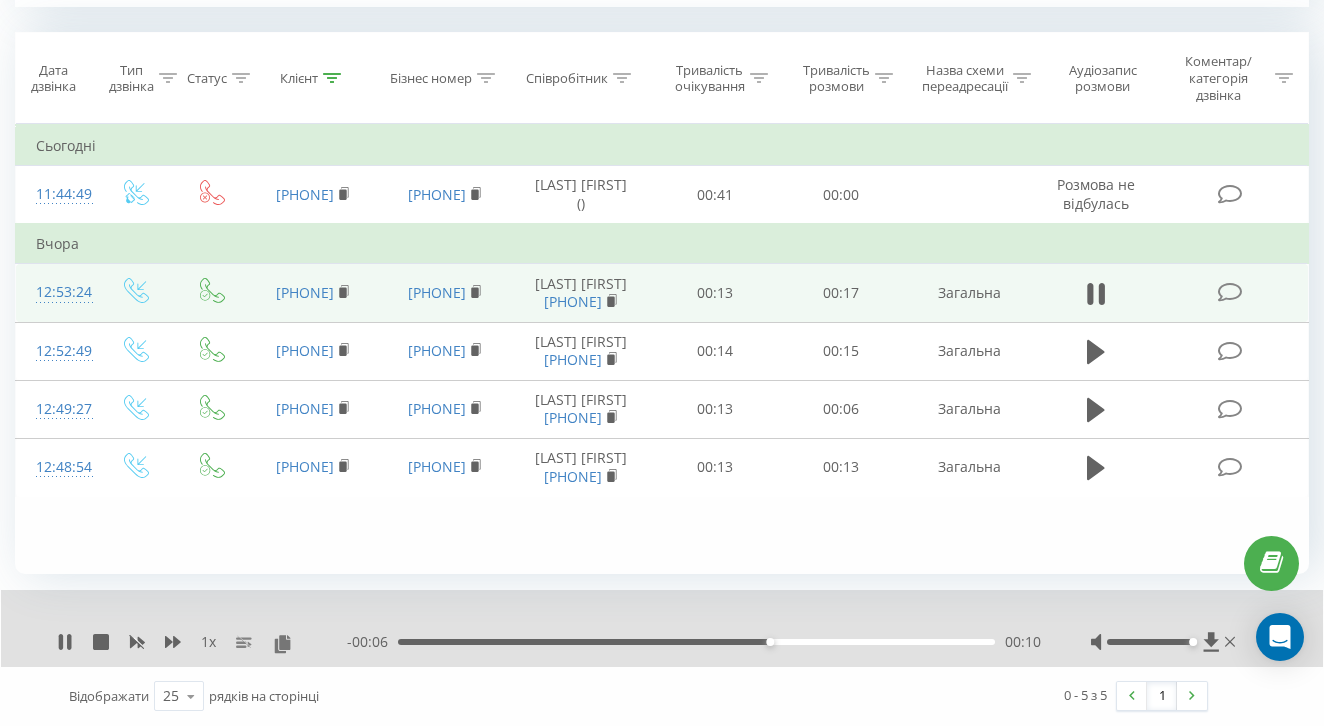 click on "00:10" at bounding box center [696, 642] 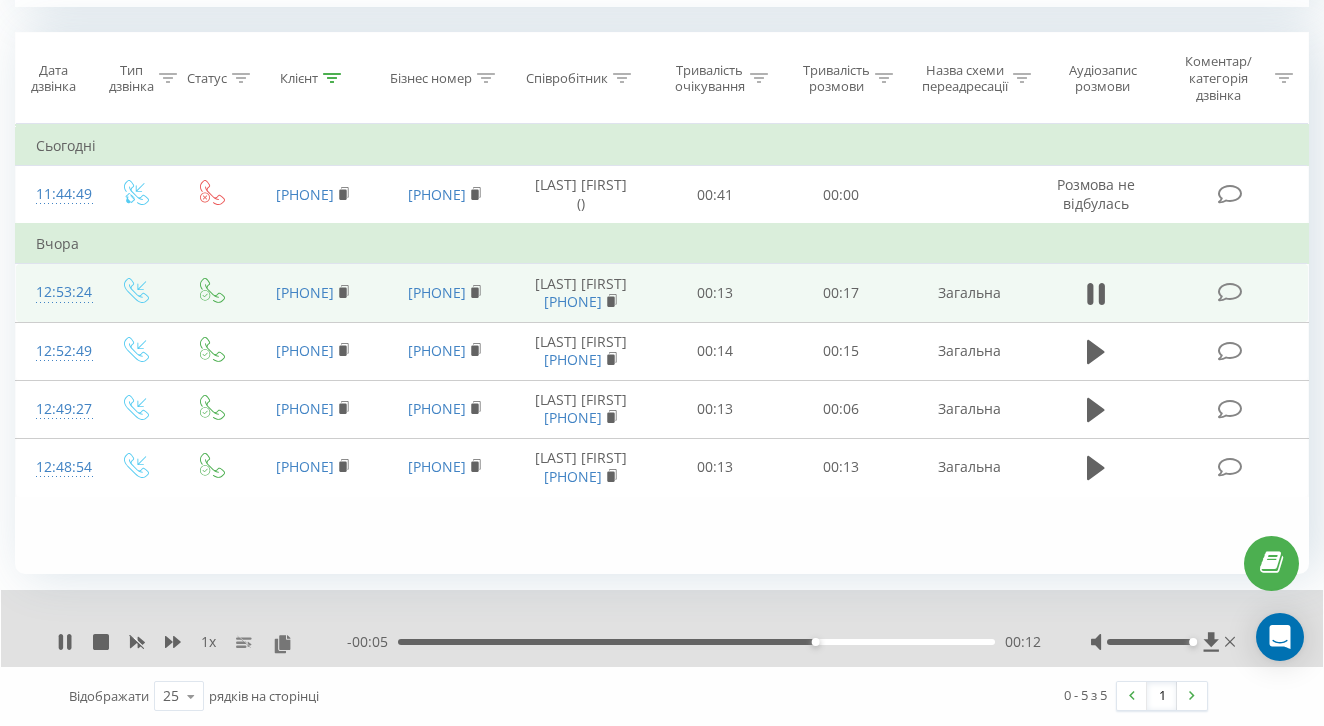 click on "00:12" at bounding box center (696, 642) 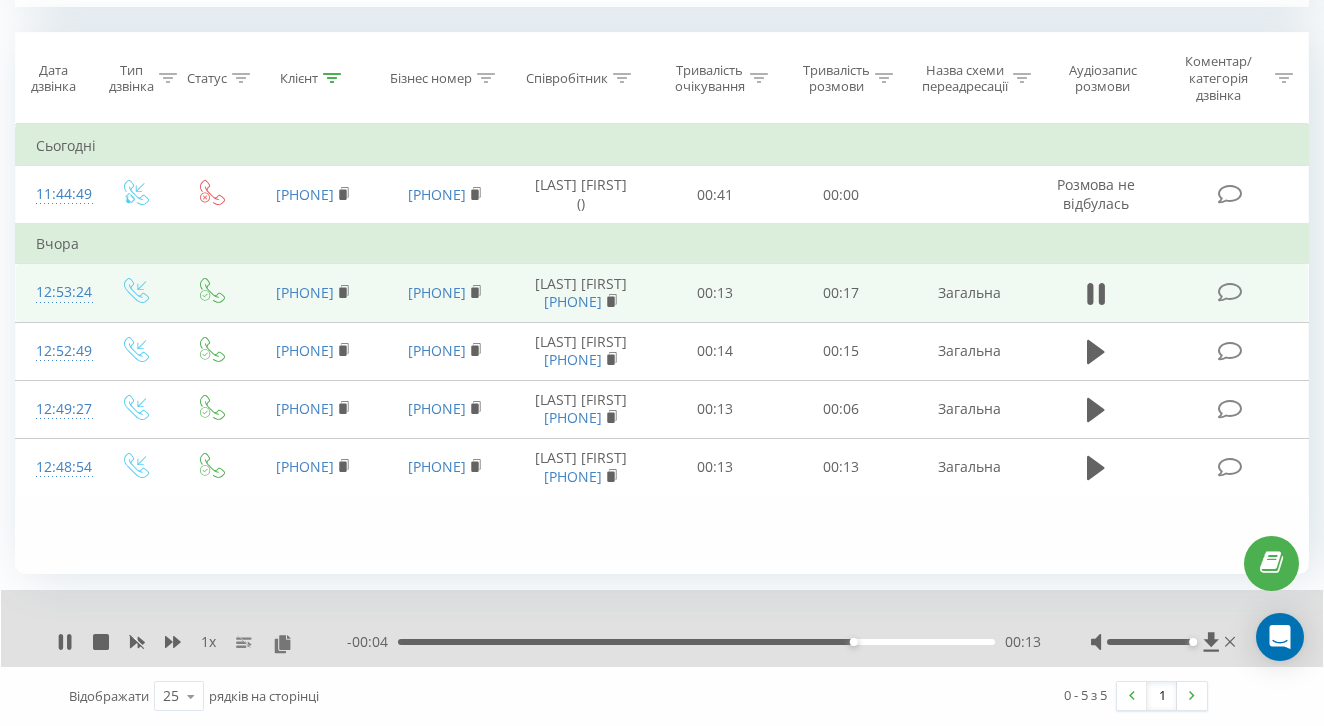 click on "00:13" at bounding box center [696, 642] 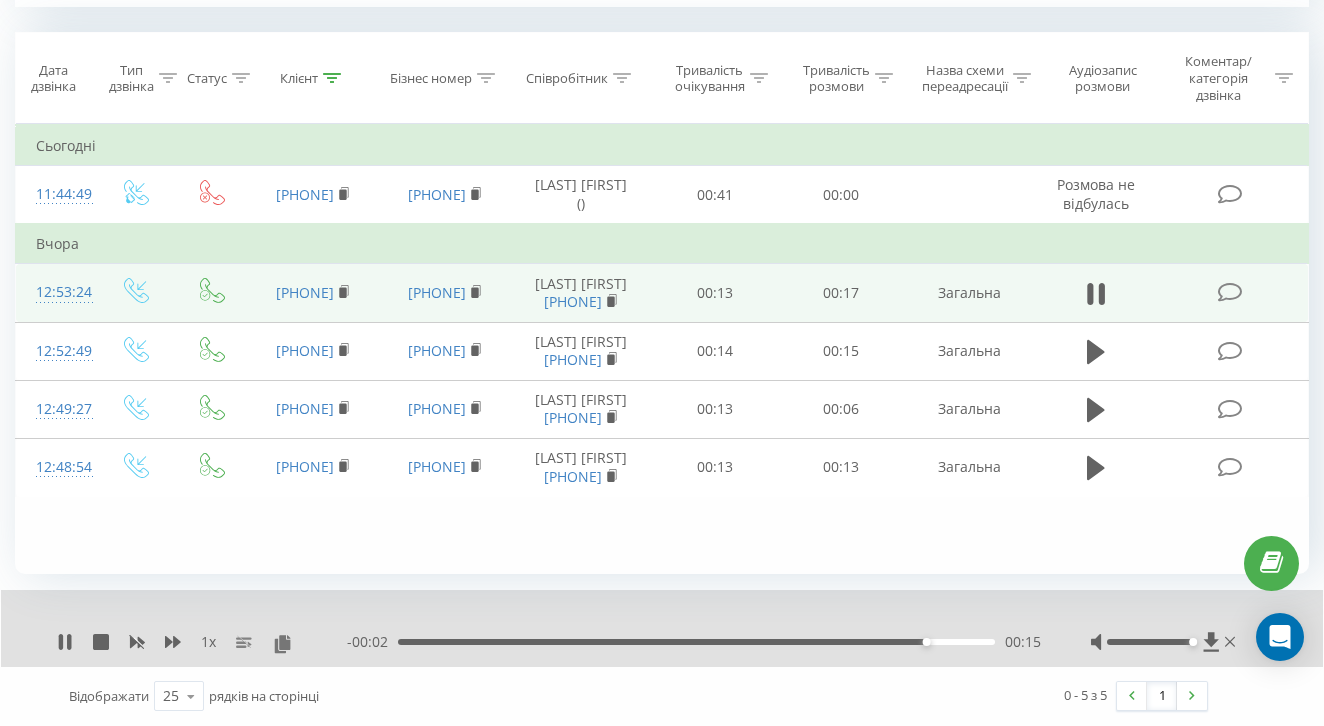 click on "1 x  - 00:02 00:15   00:15" at bounding box center [662, 628] 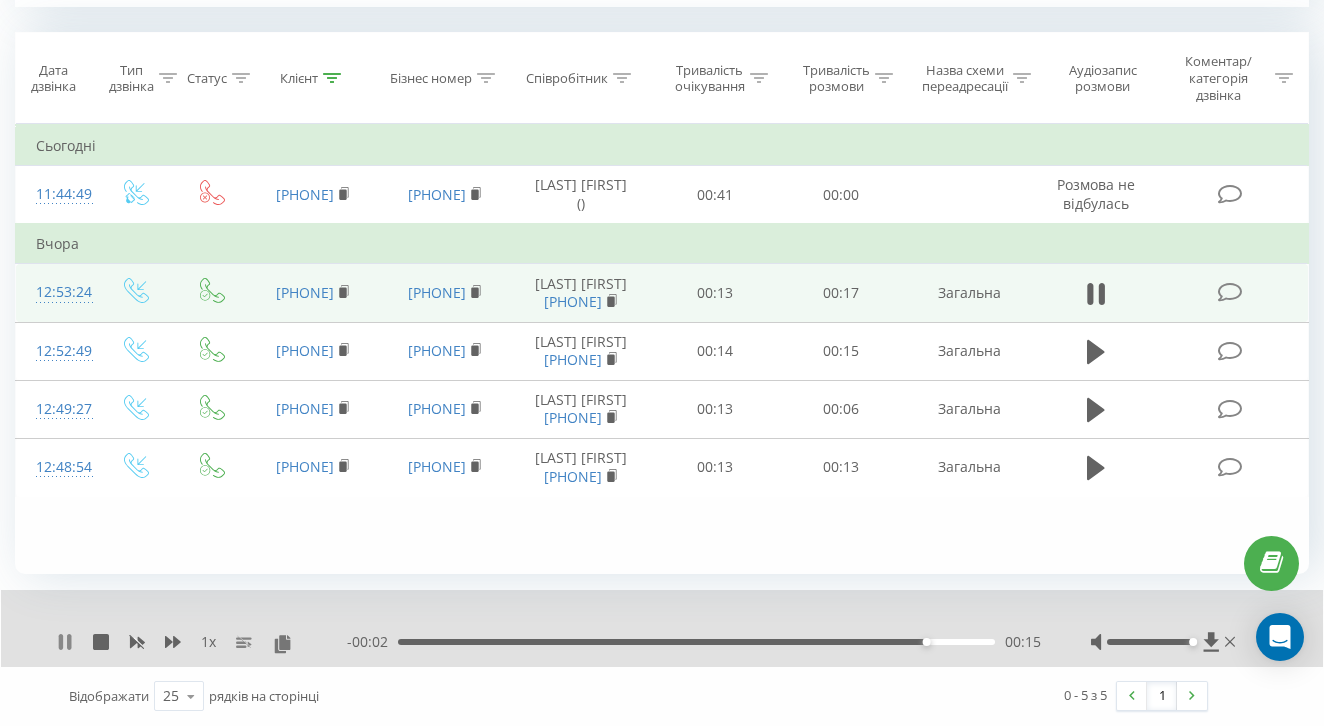 click 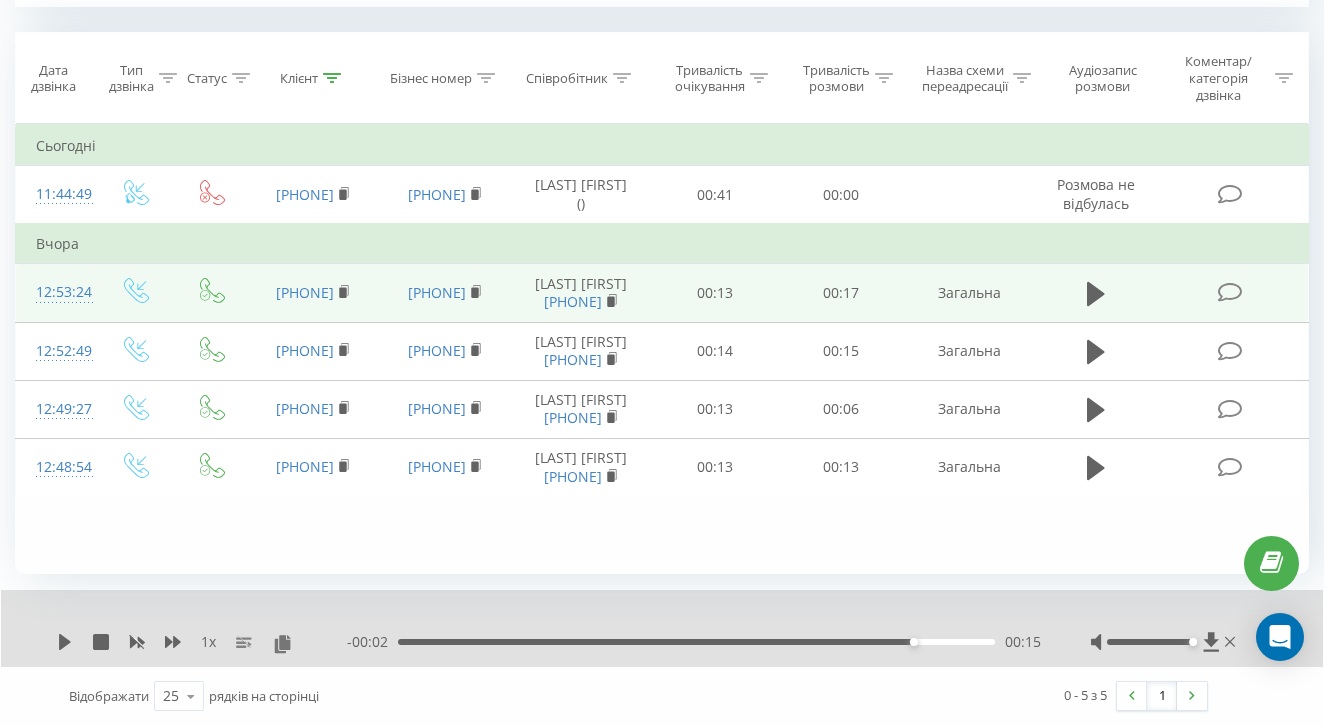 scroll, scrollTop: 41, scrollLeft: 0, axis: vertical 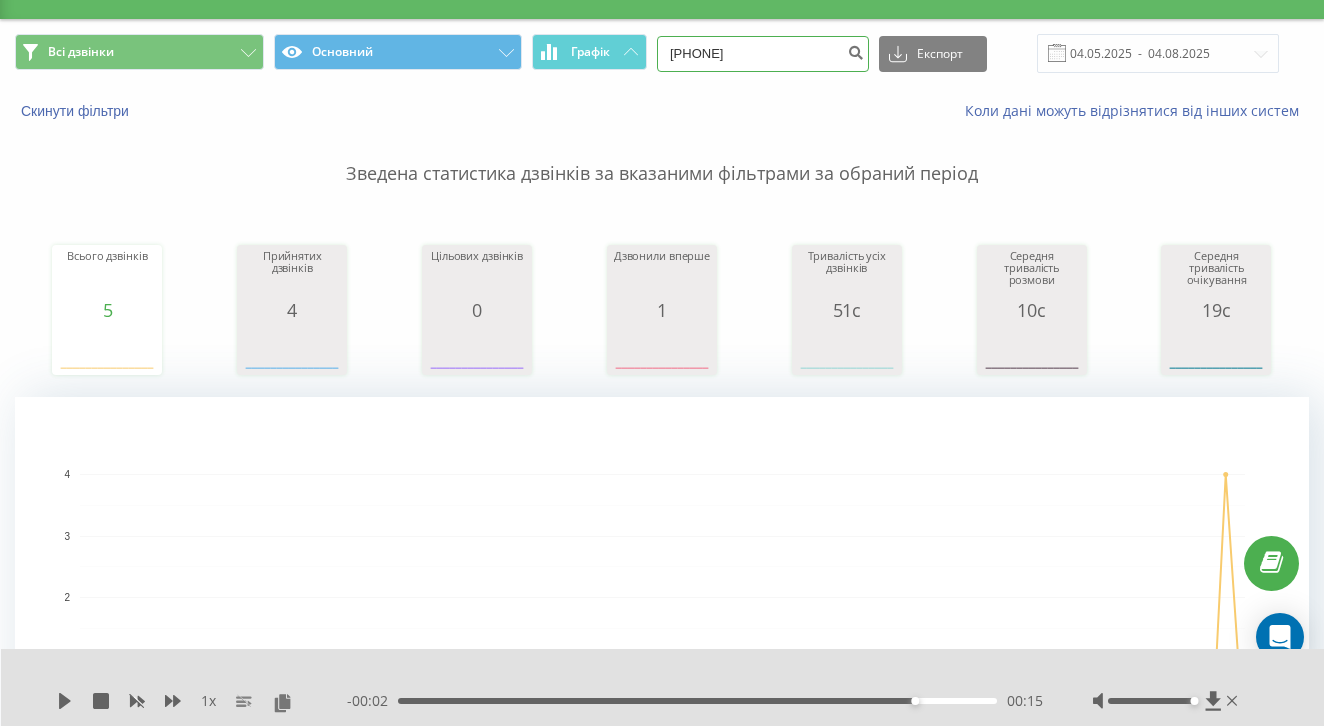 click on "0993663742" at bounding box center [763, 54] 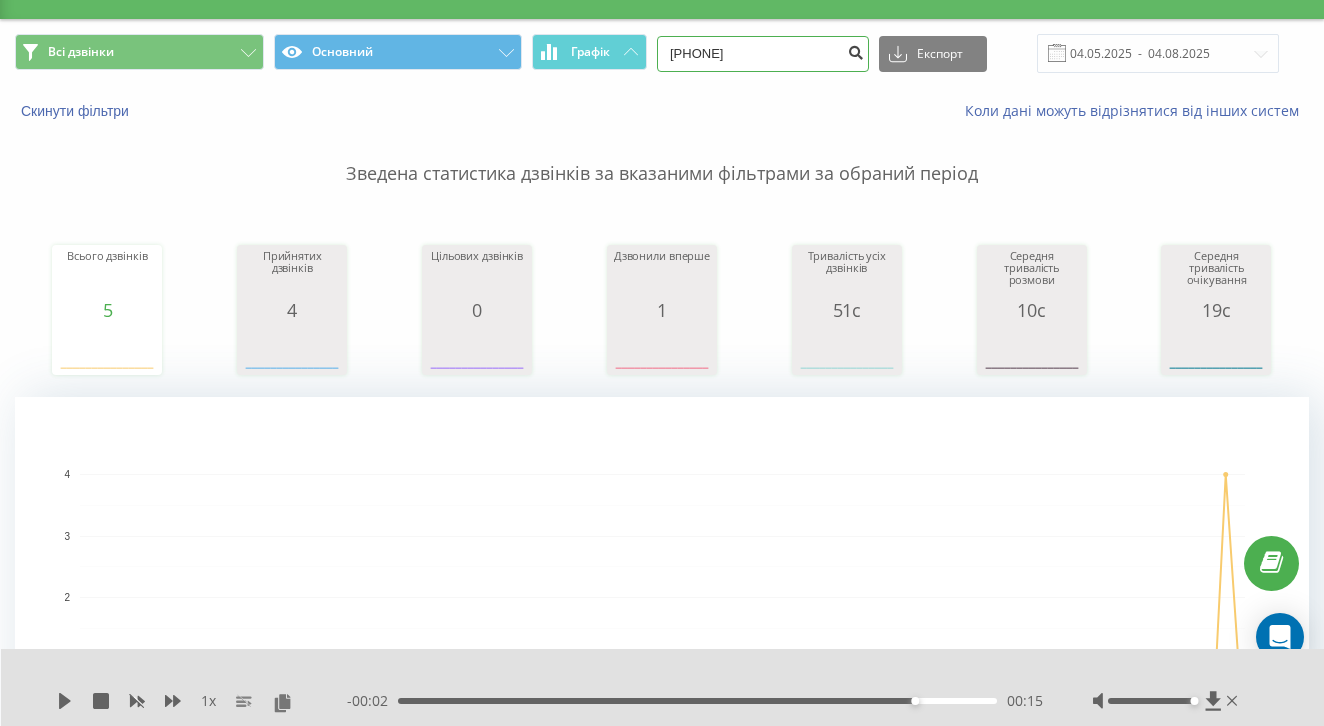type on "0684446773" 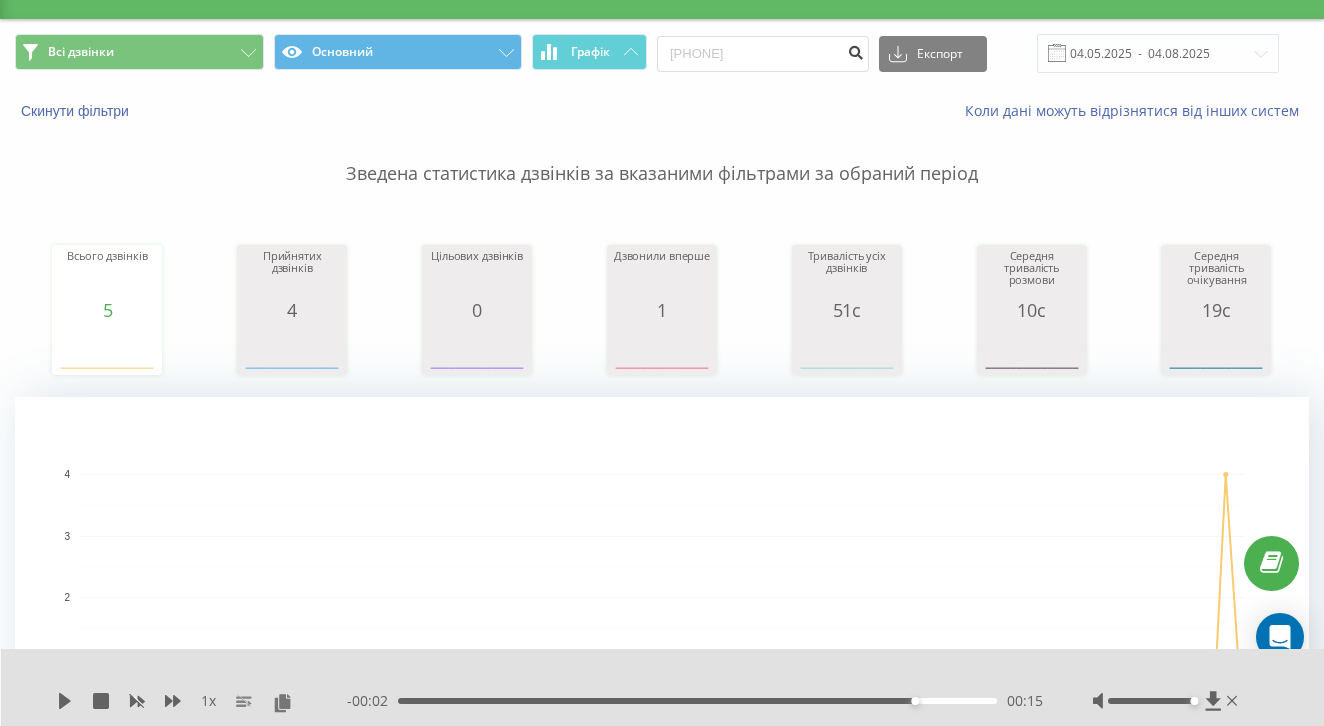 click at bounding box center (855, 50) 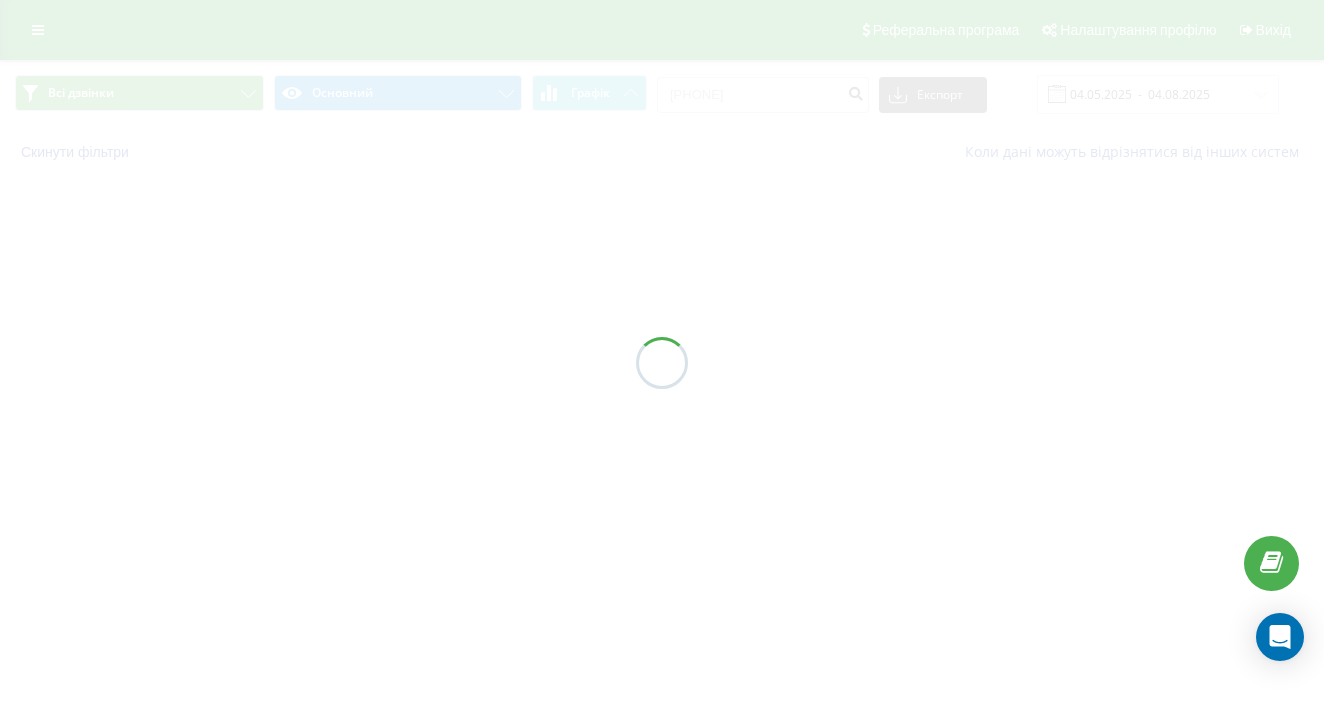 scroll, scrollTop: 0, scrollLeft: 0, axis: both 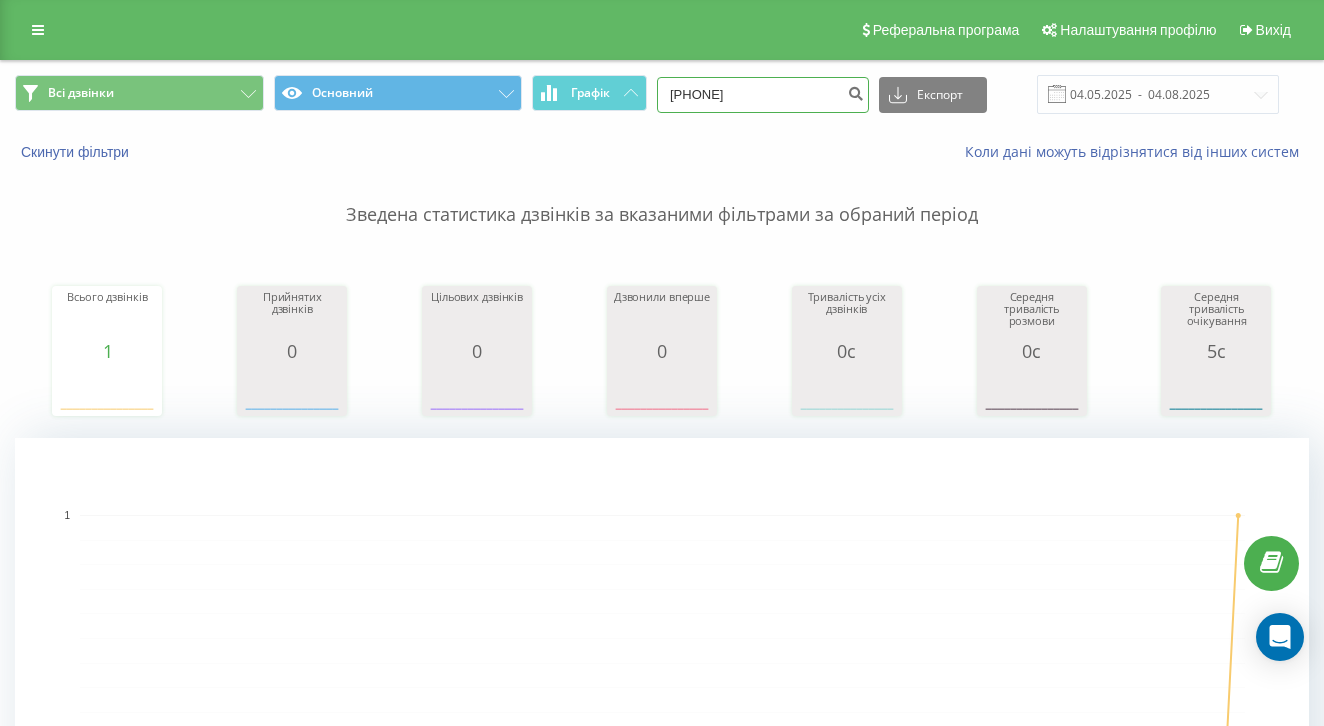 click on "0684446773" at bounding box center (763, 95) 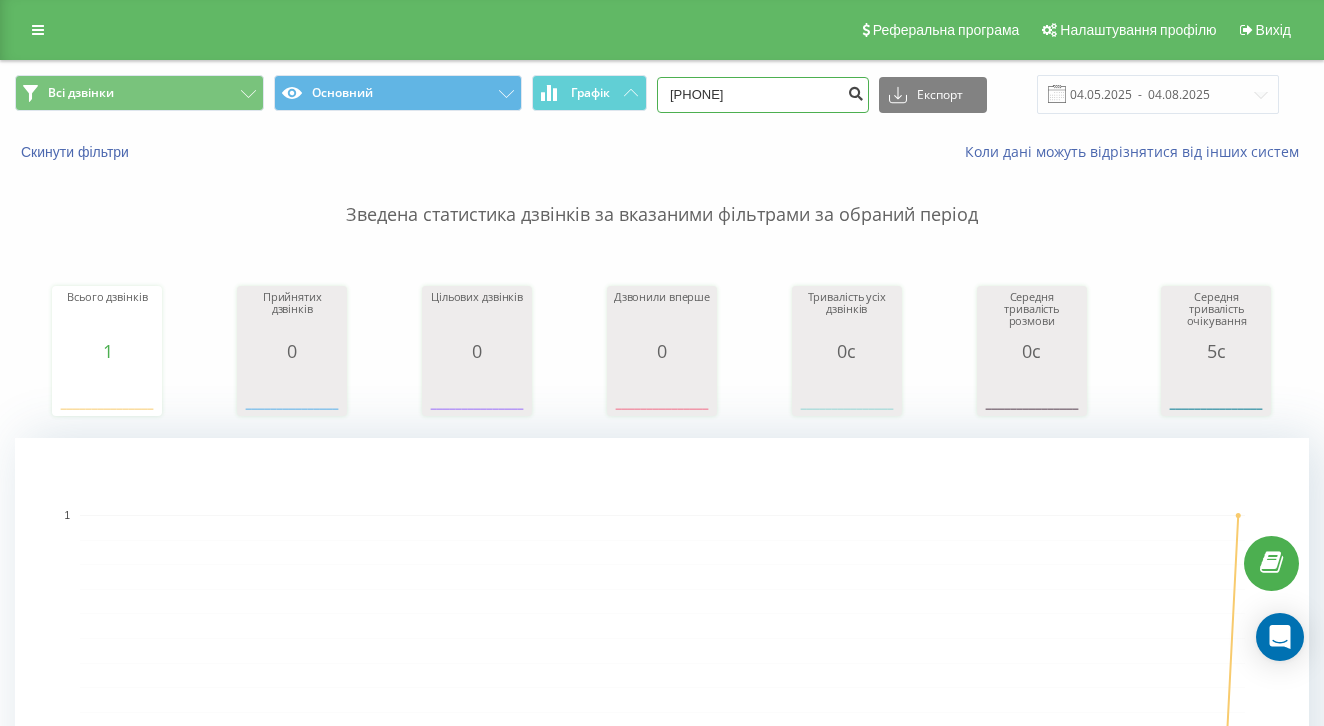 type on "0677619524" 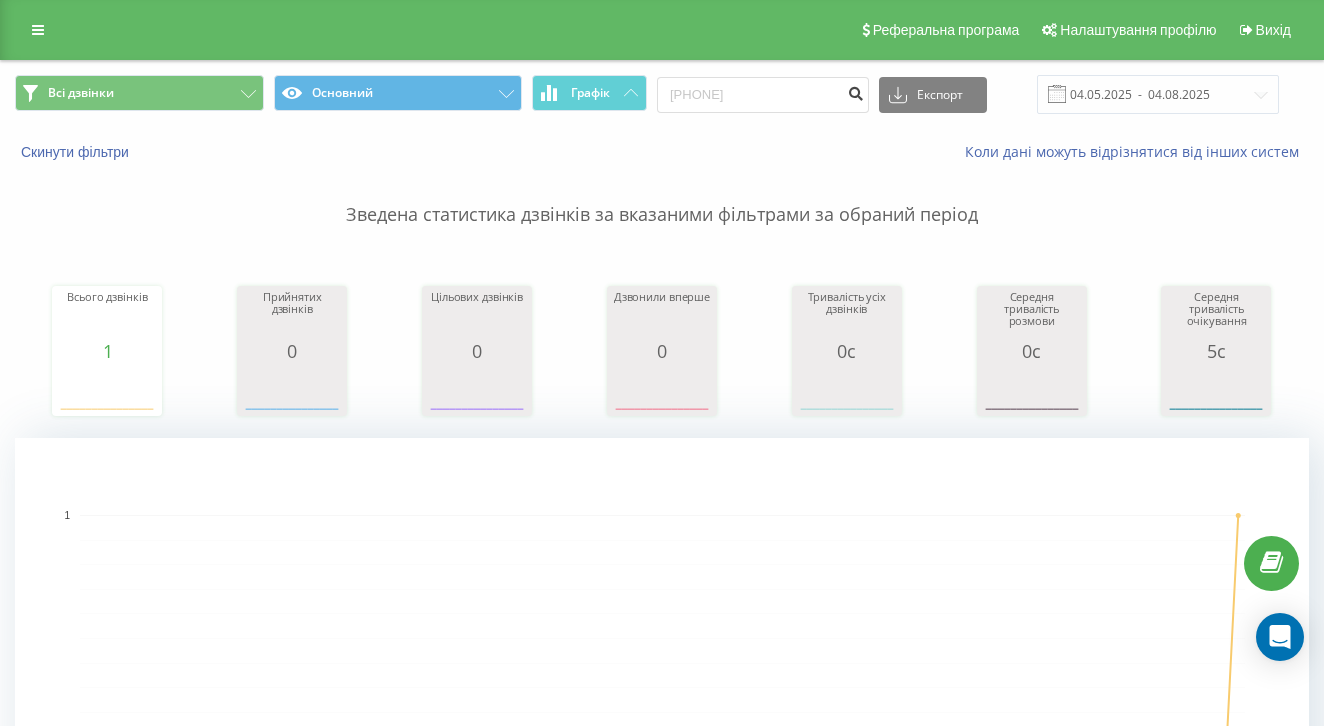 click at bounding box center (855, 95) 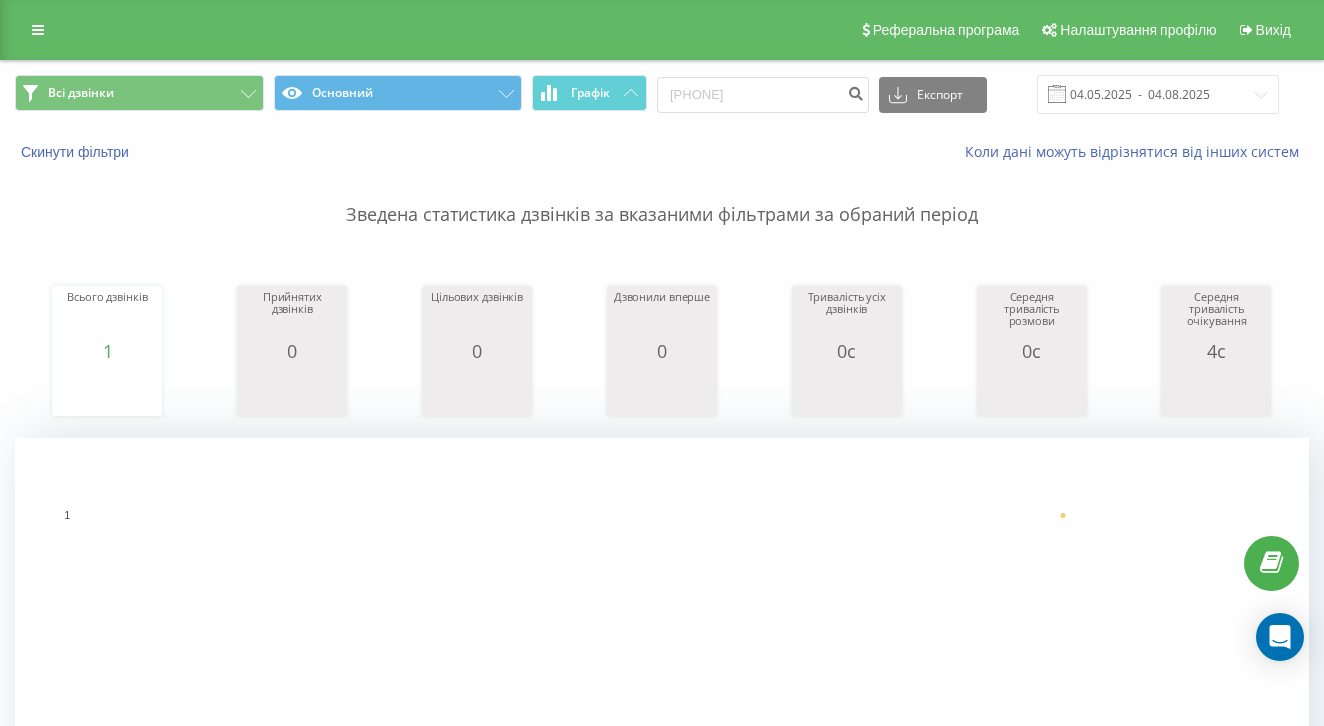 scroll, scrollTop: 256, scrollLeft: 0, axis: vertical 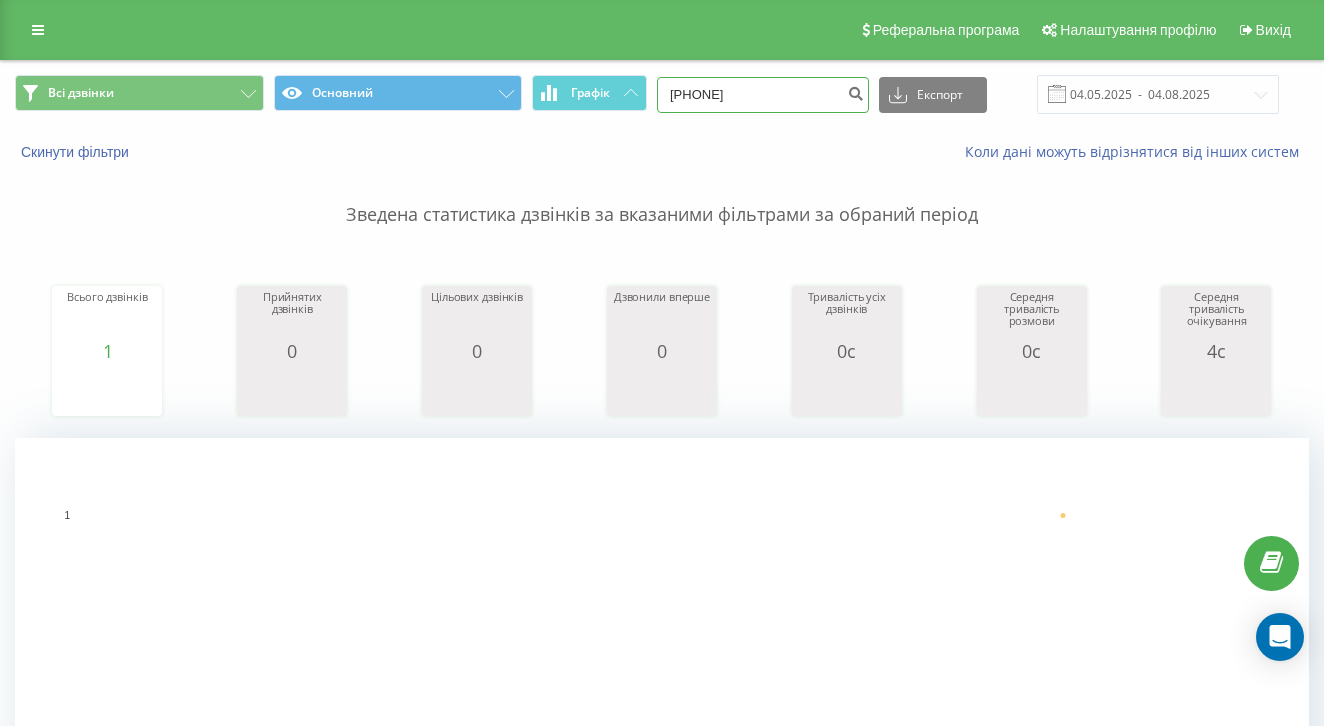 click on "[PHONE]" at bounding box center [763, 95] 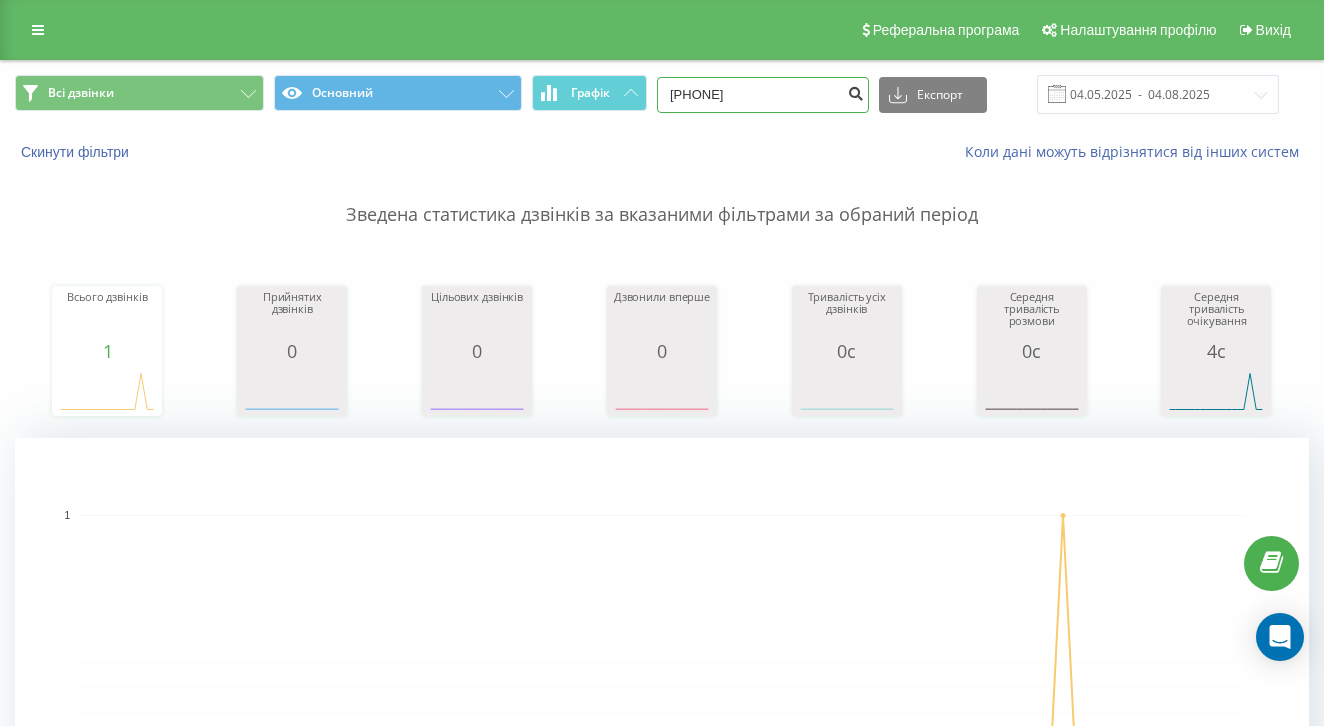 type on "[PHONE]" 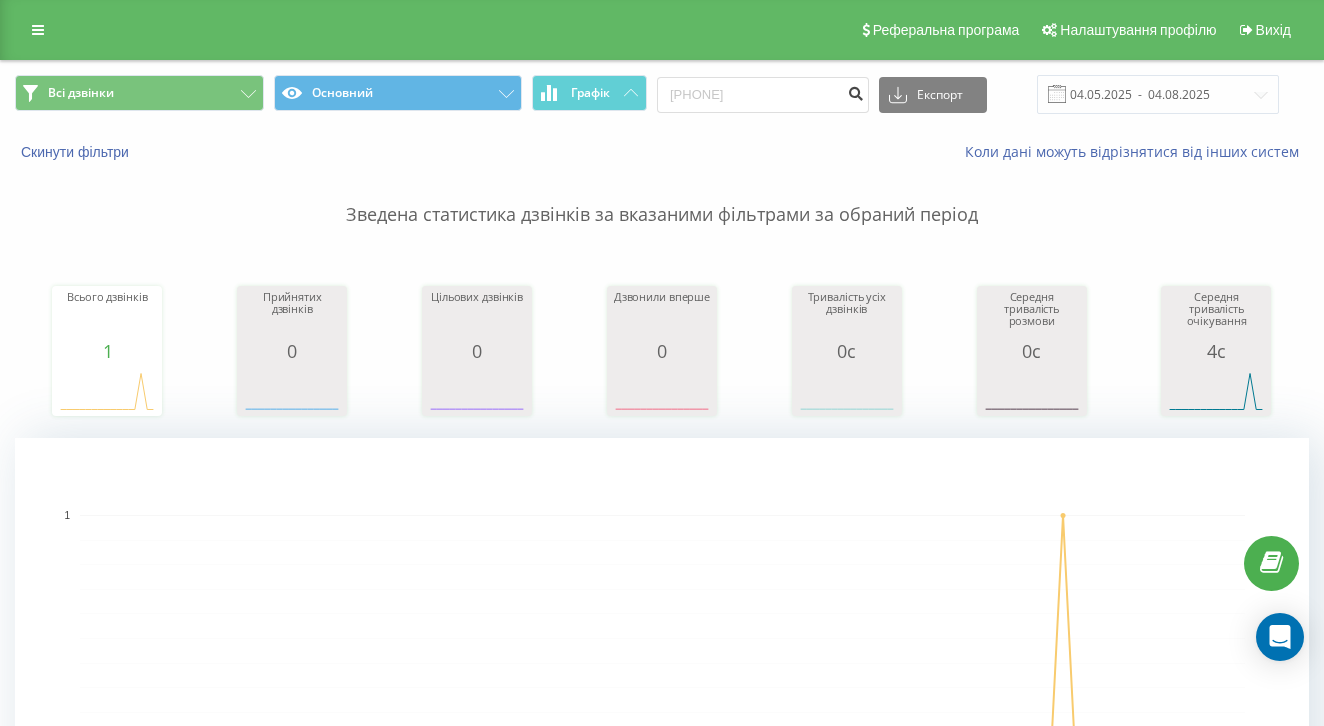 click at bounding box center [855, 91] 